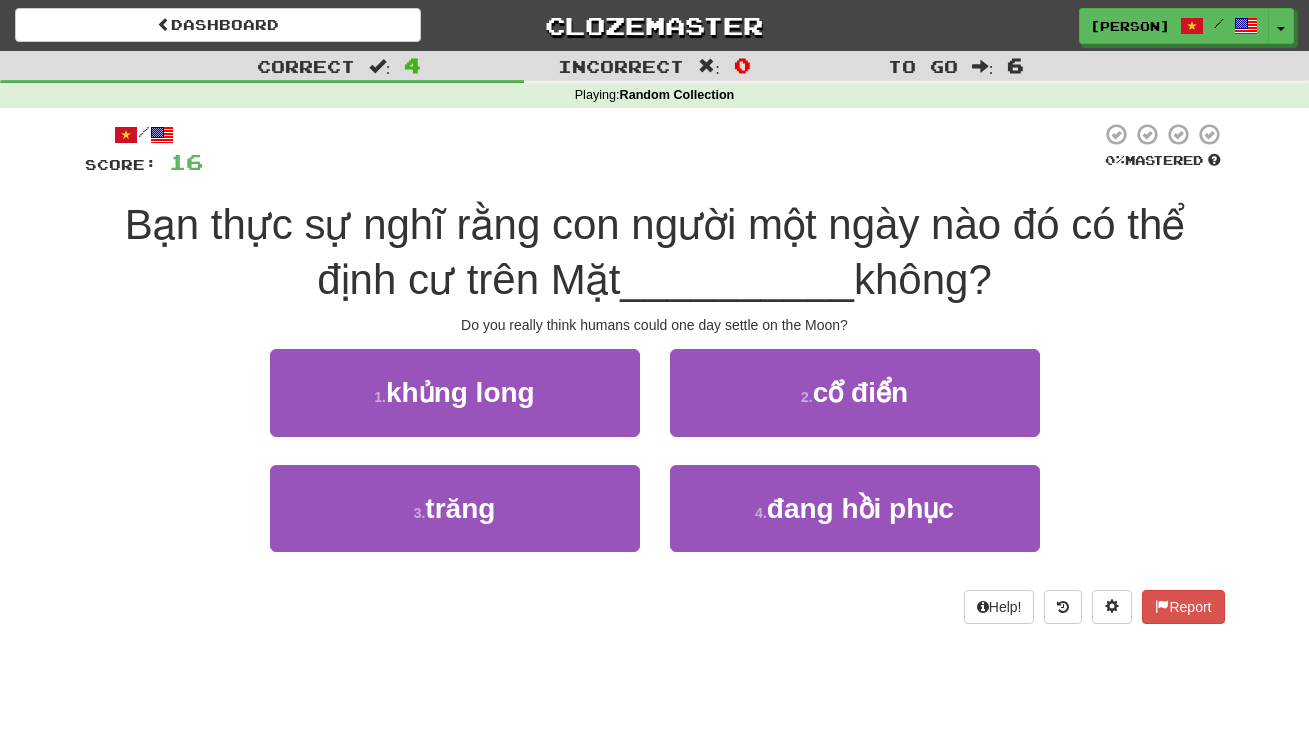 scroll, scrollTop: 0, scrollLeft: 0, axis: both 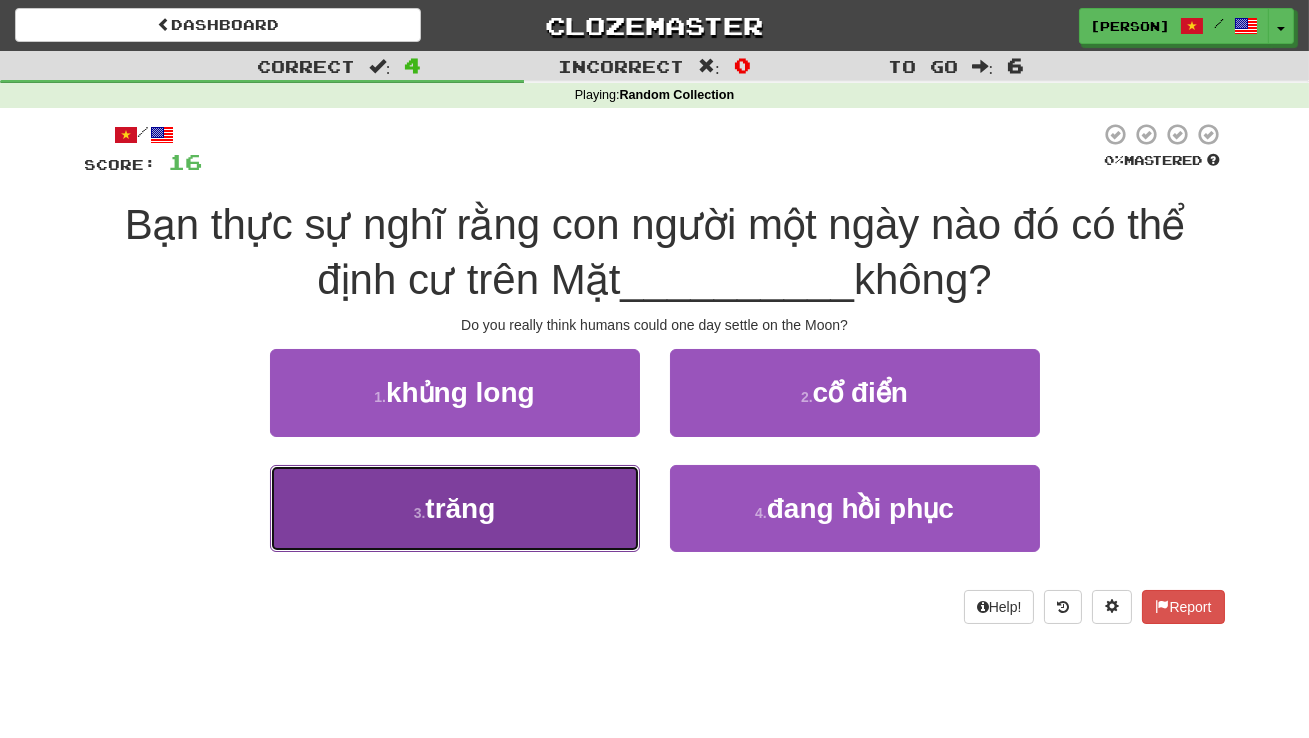 click on "3 .  trăng" at bounding box center [455, 508] 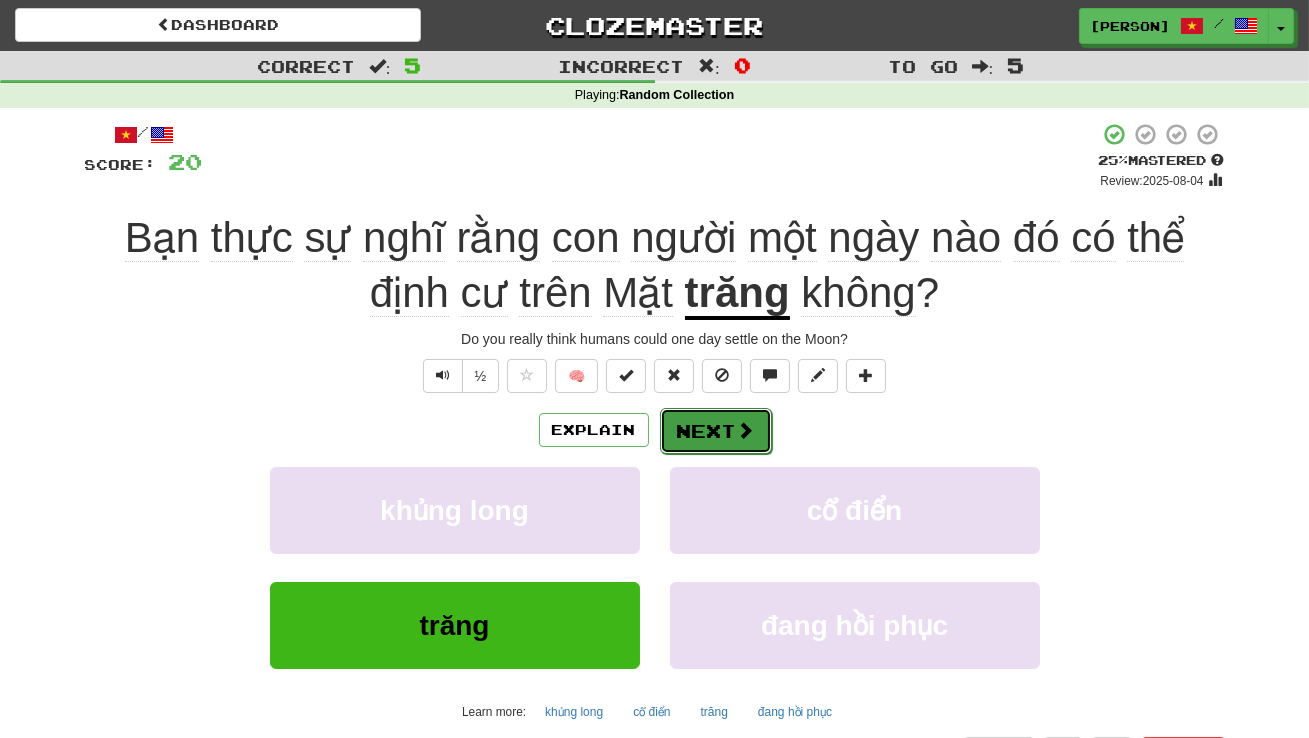 click on "Next" at bounding box center [716, 431] 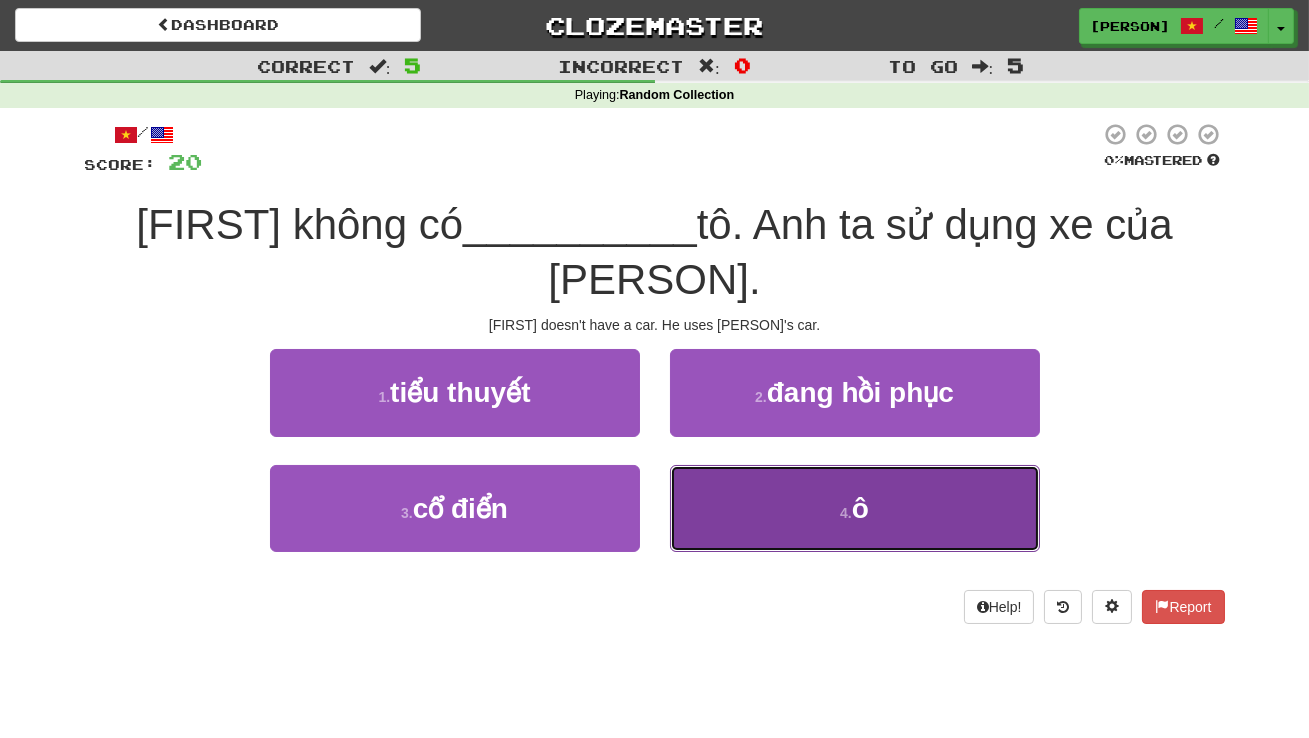click on "4 .  ô" at bounding box center [855, 508] 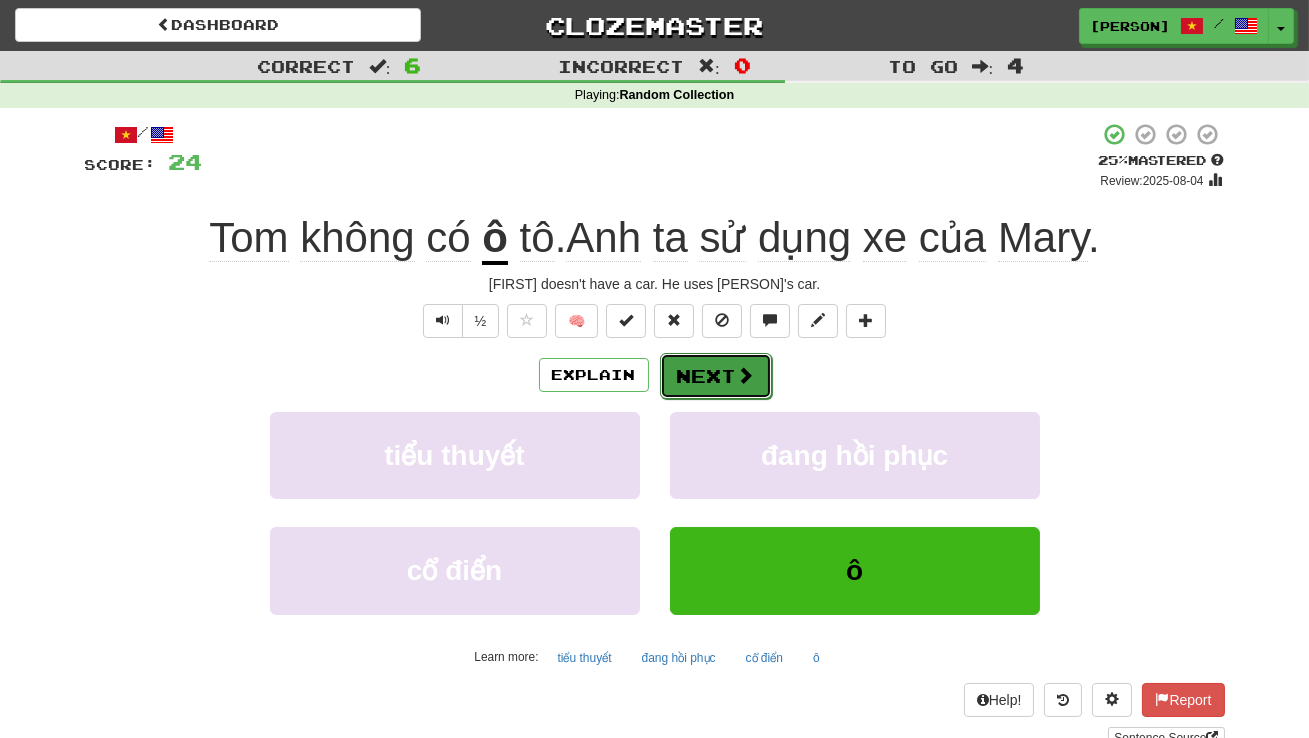 click on "Next" at bounding box center [716, 376] 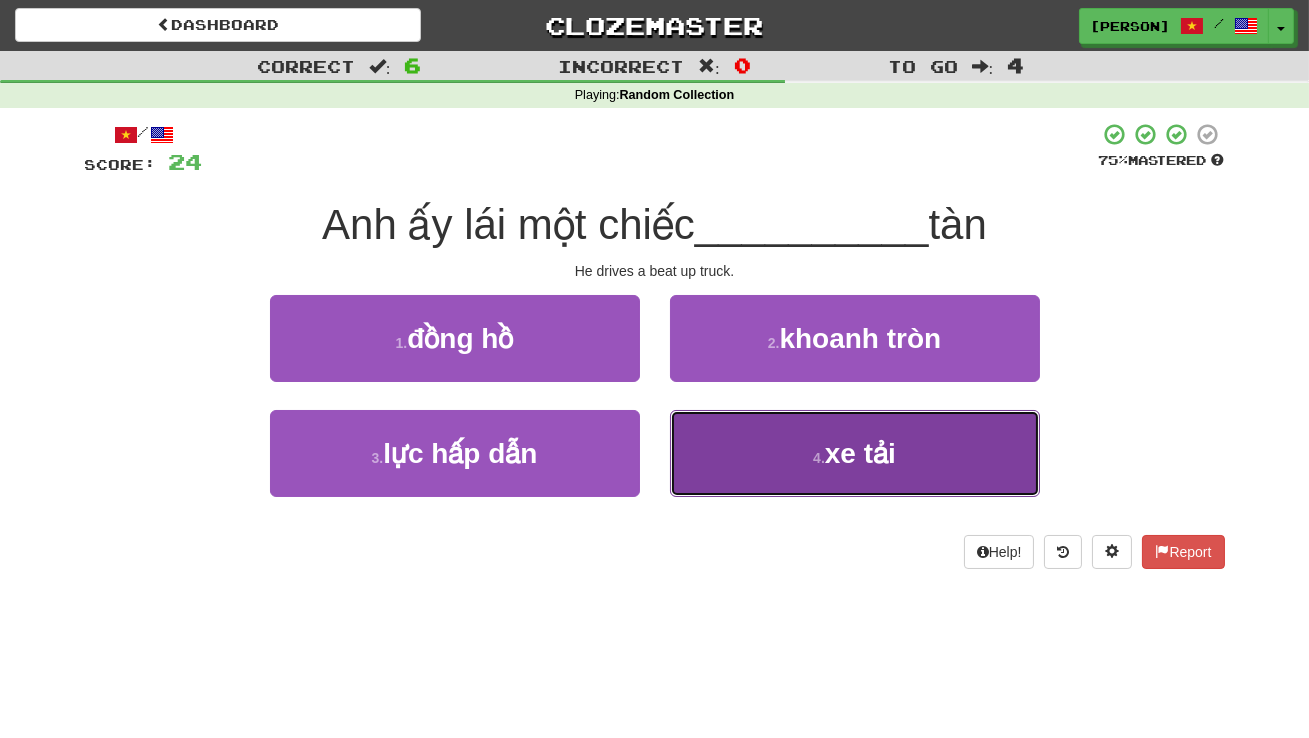 click on "4 .  xe tải" at bounding box center (855, 453) 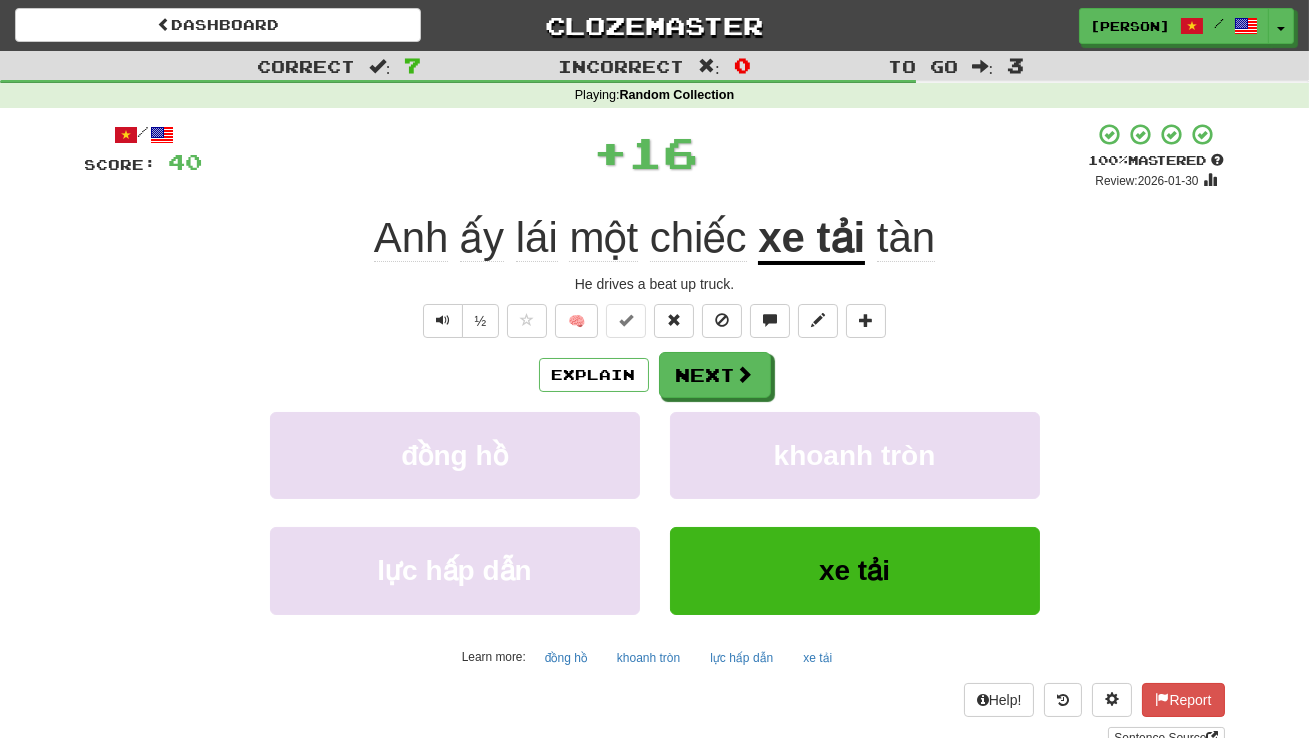 click on "xe tải" at bounding box center (811, 239) 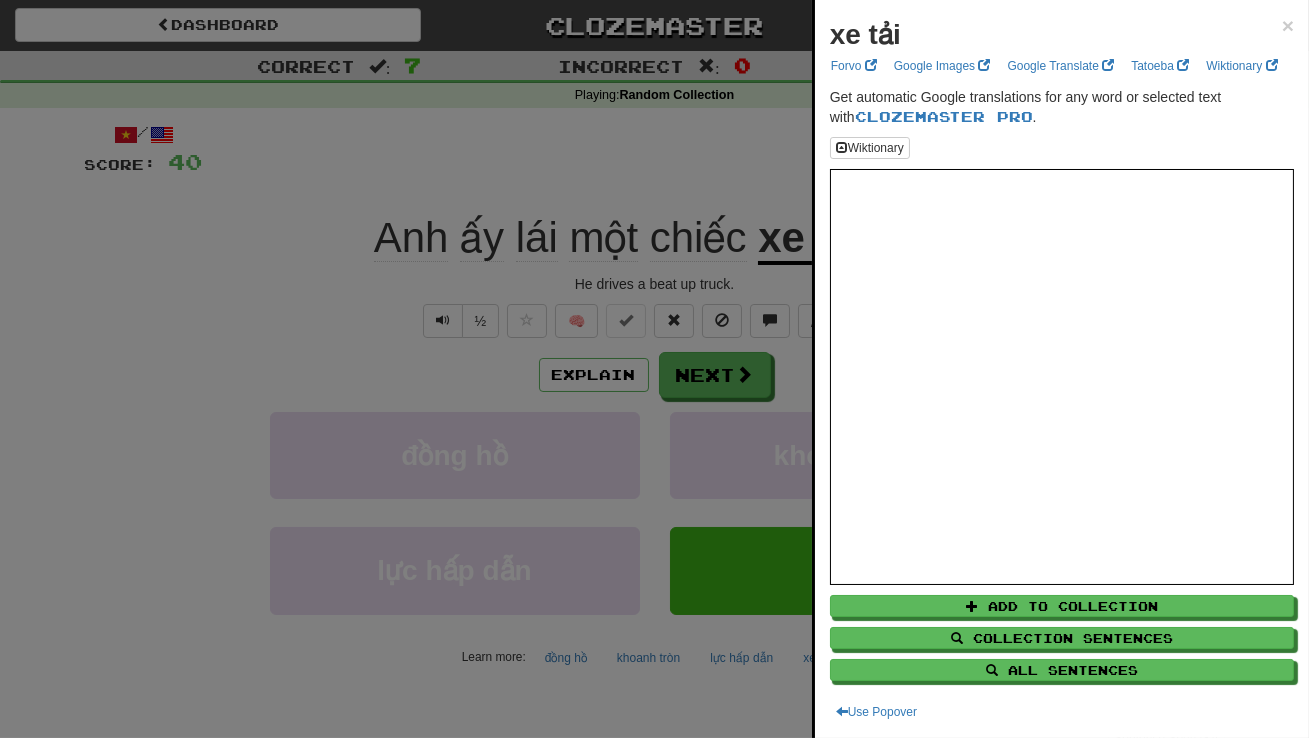 click at bounding box center (654, 369) 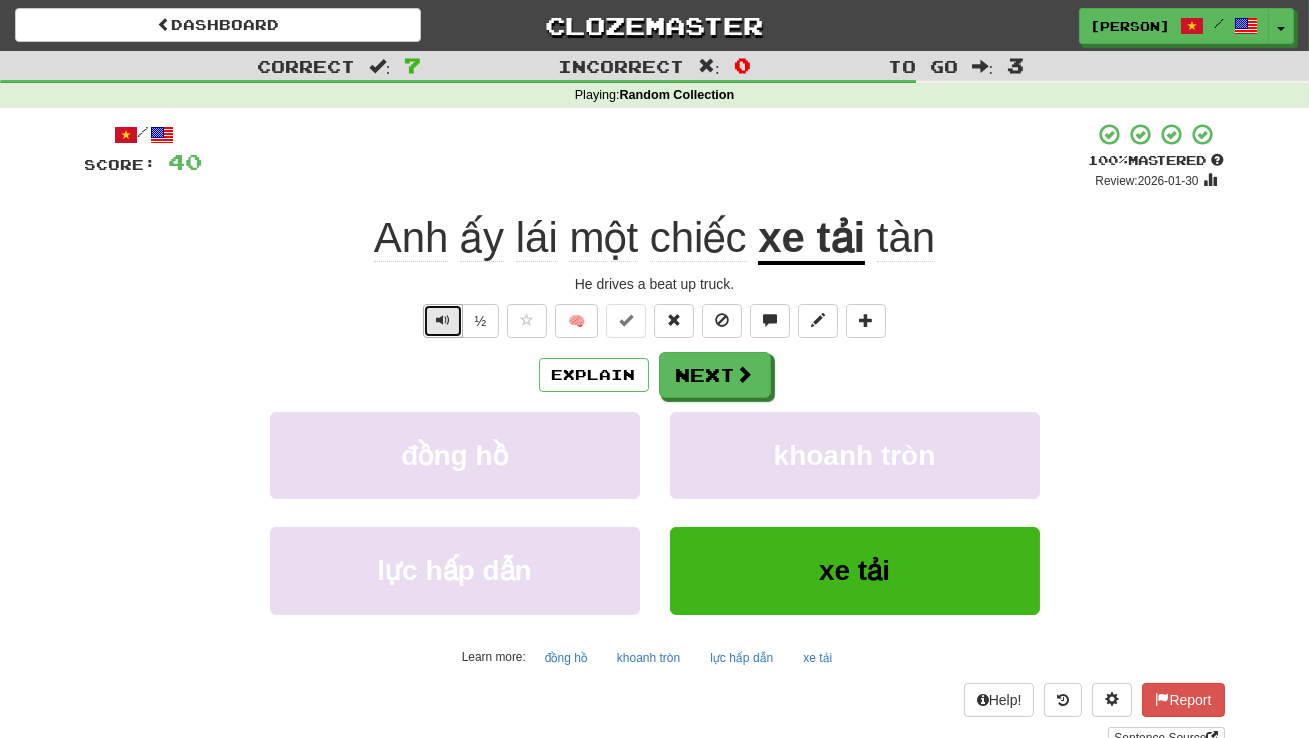 click at bounding box center [443, 321] 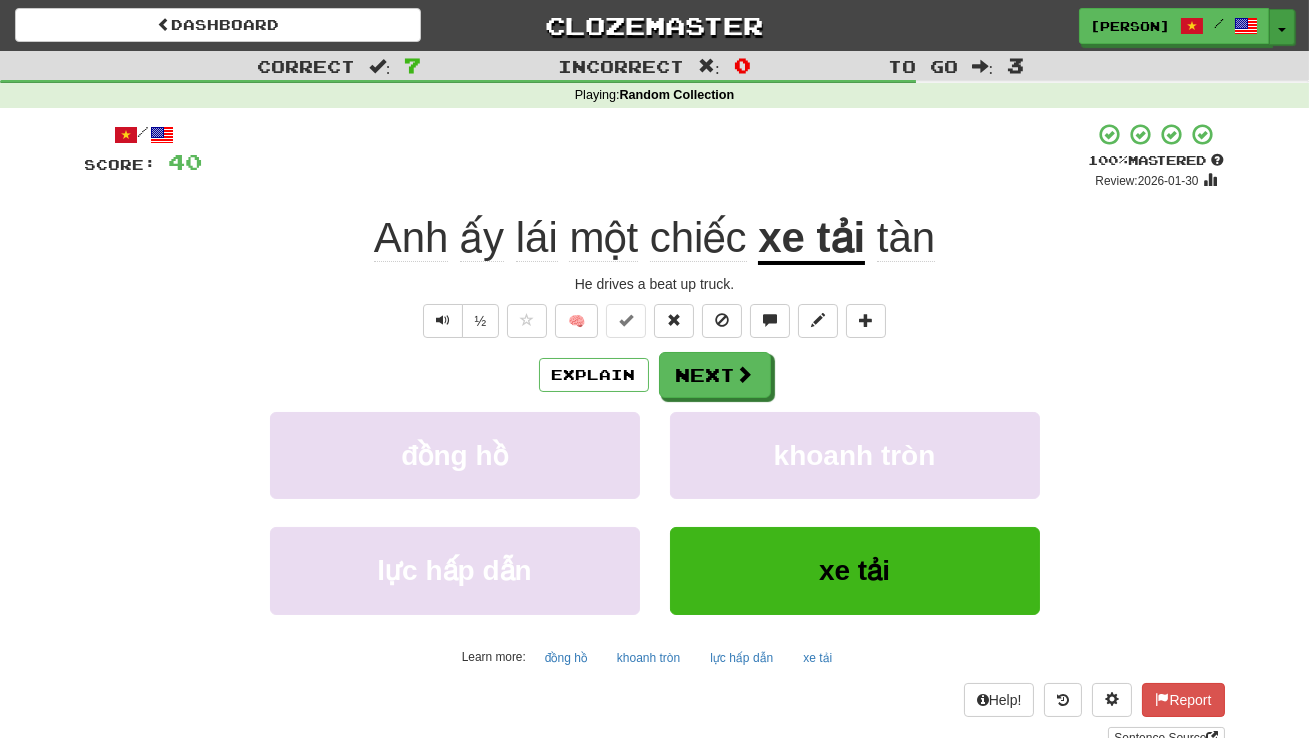 click on "Toggle Dropdown" at bounding box center [1282, 27] 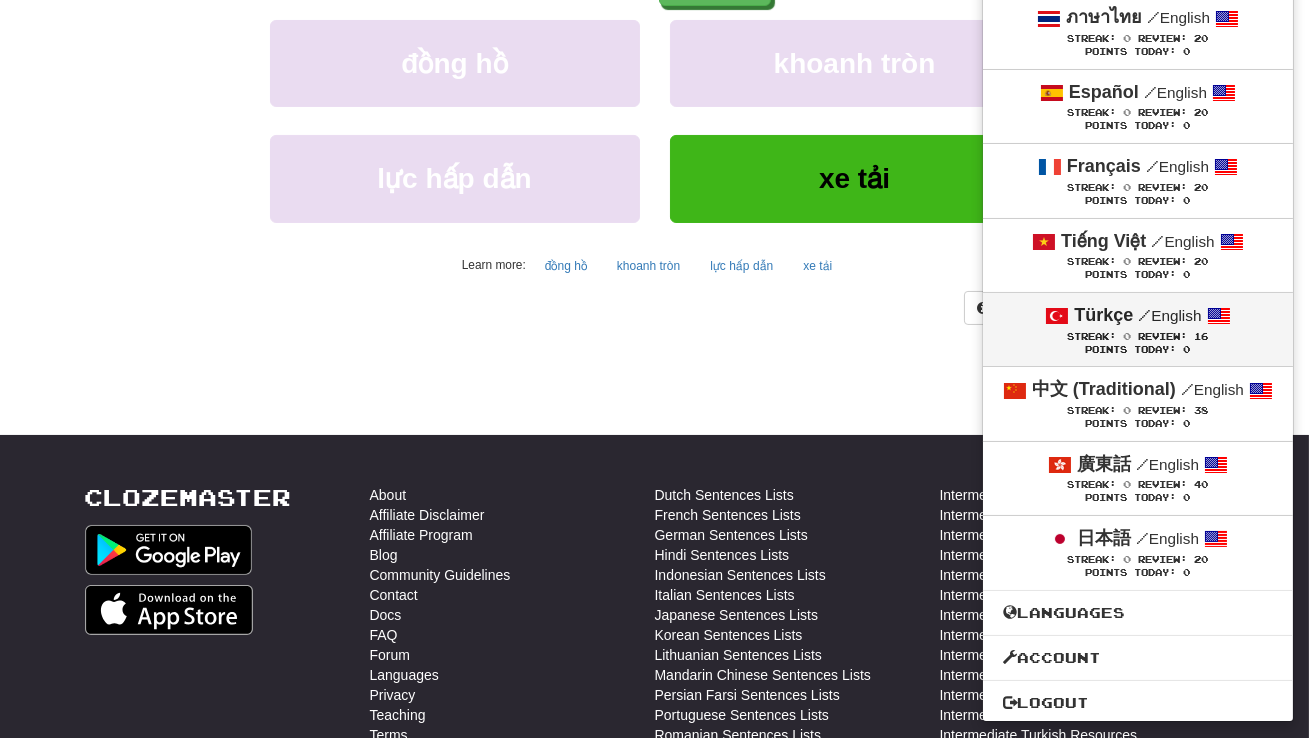 scroll, scrollTop: 424, scrollLeft: 0, axis: vertical 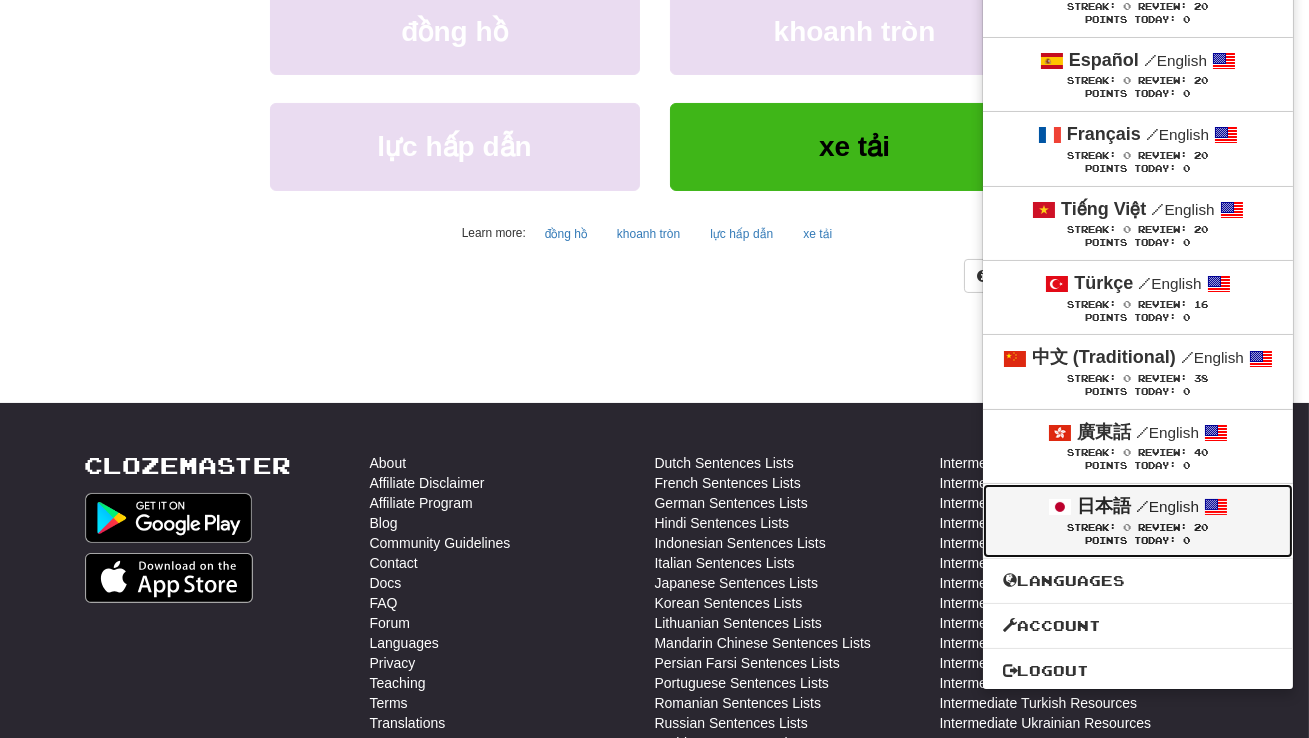 click on "Streak:
0" at bounding box center [1102, 527] 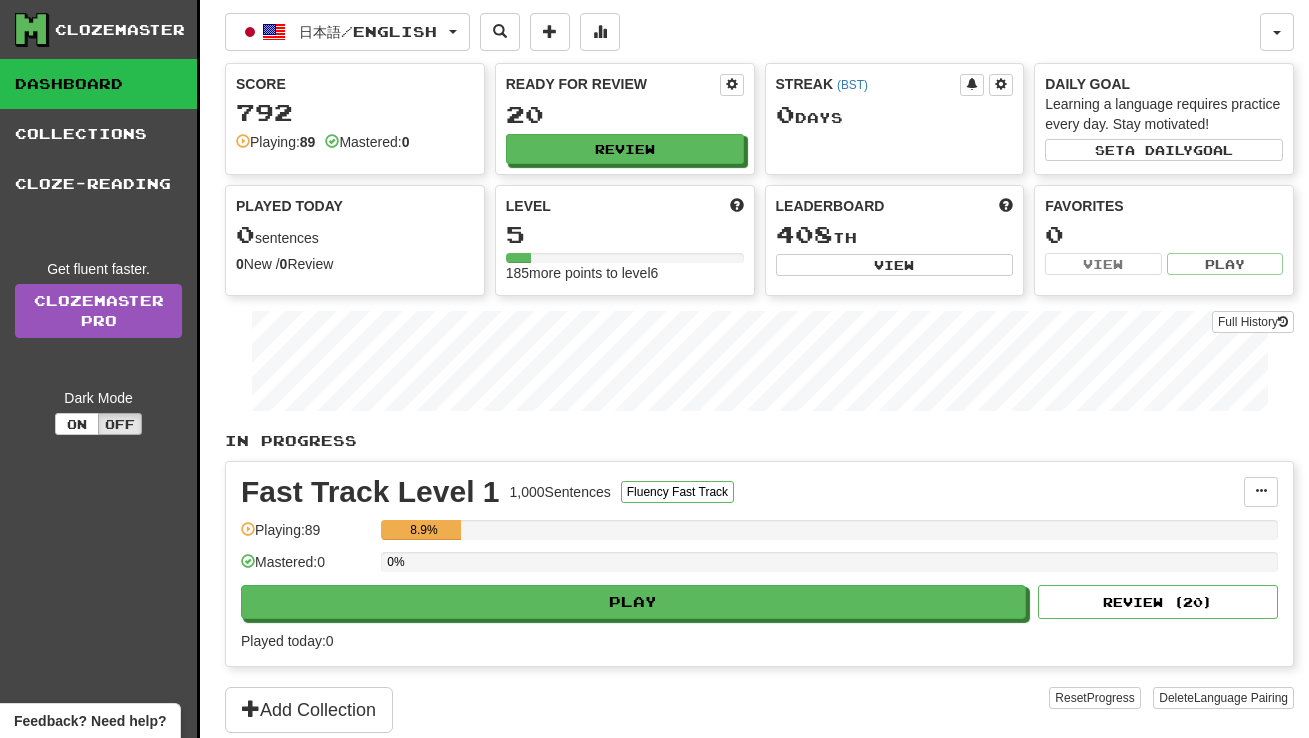 scroll, scrollTop: 0, scrollLeft: 0, axis: both 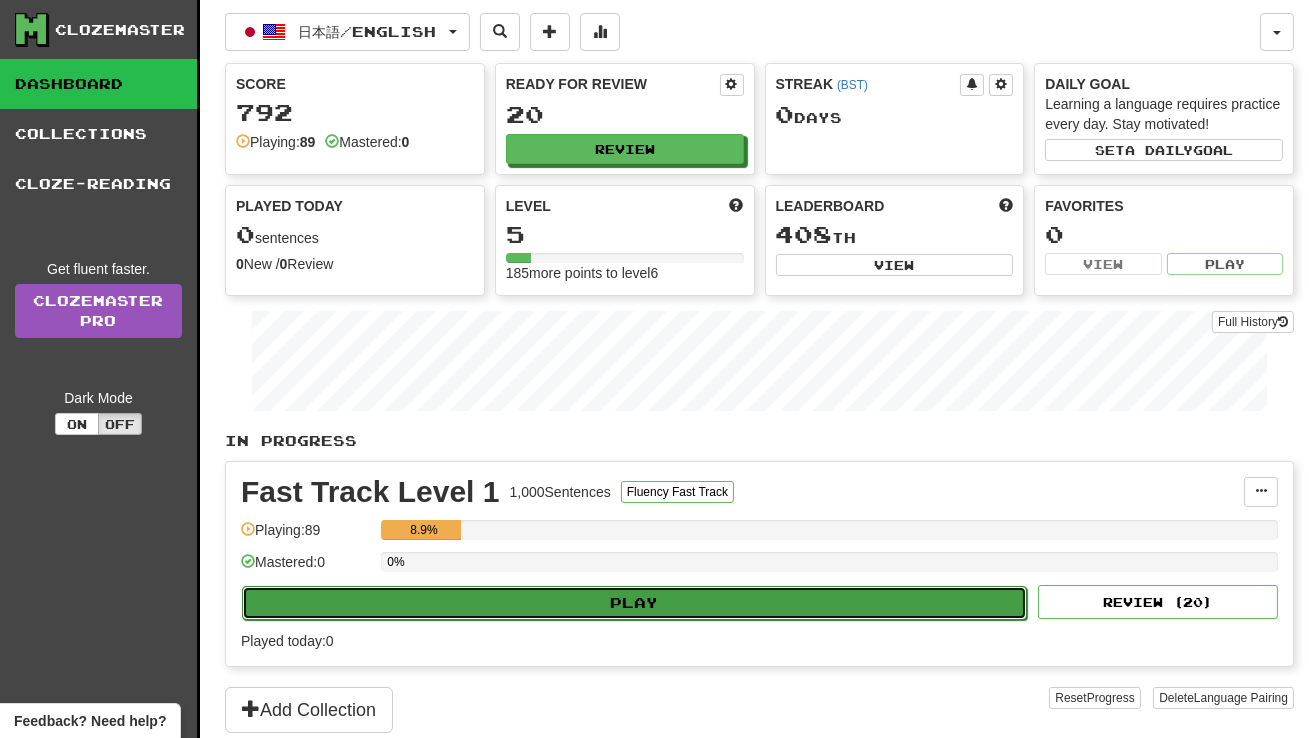 click on "Play" at bounding box center (634, 603) 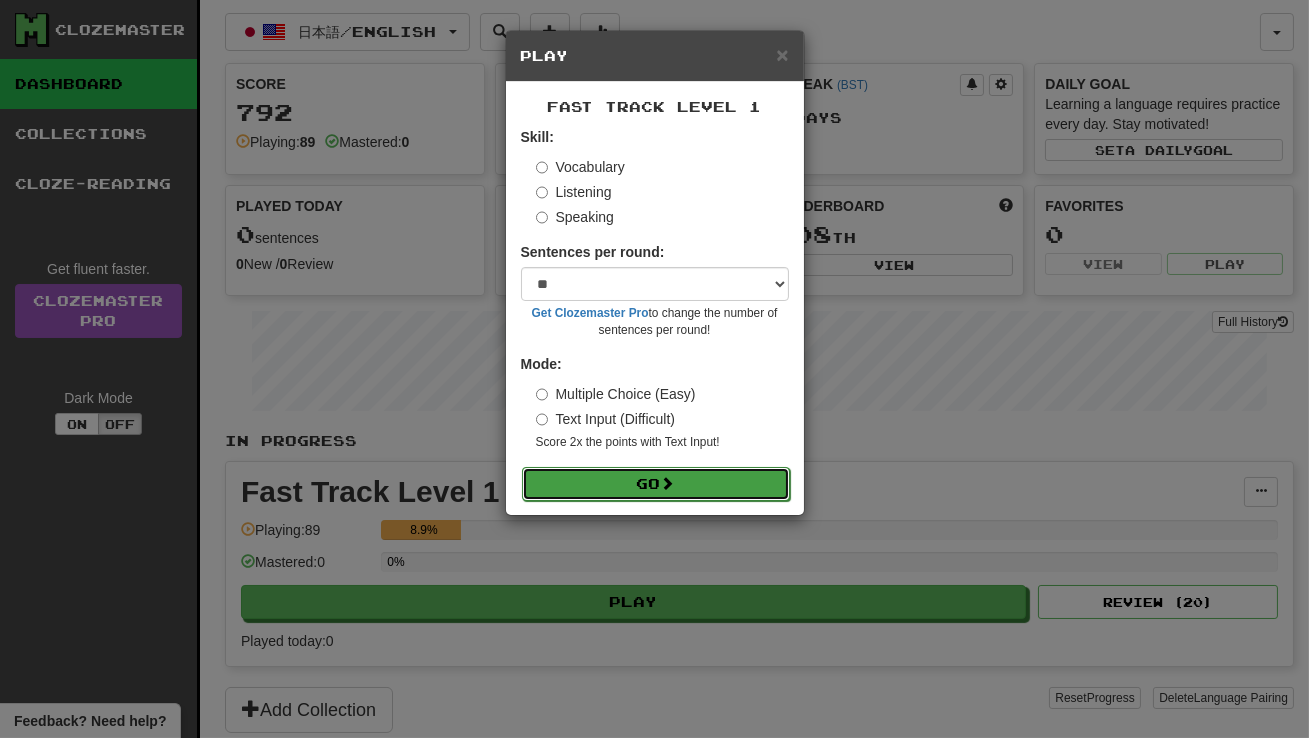click on "Go" at bounding box center (656, 484) 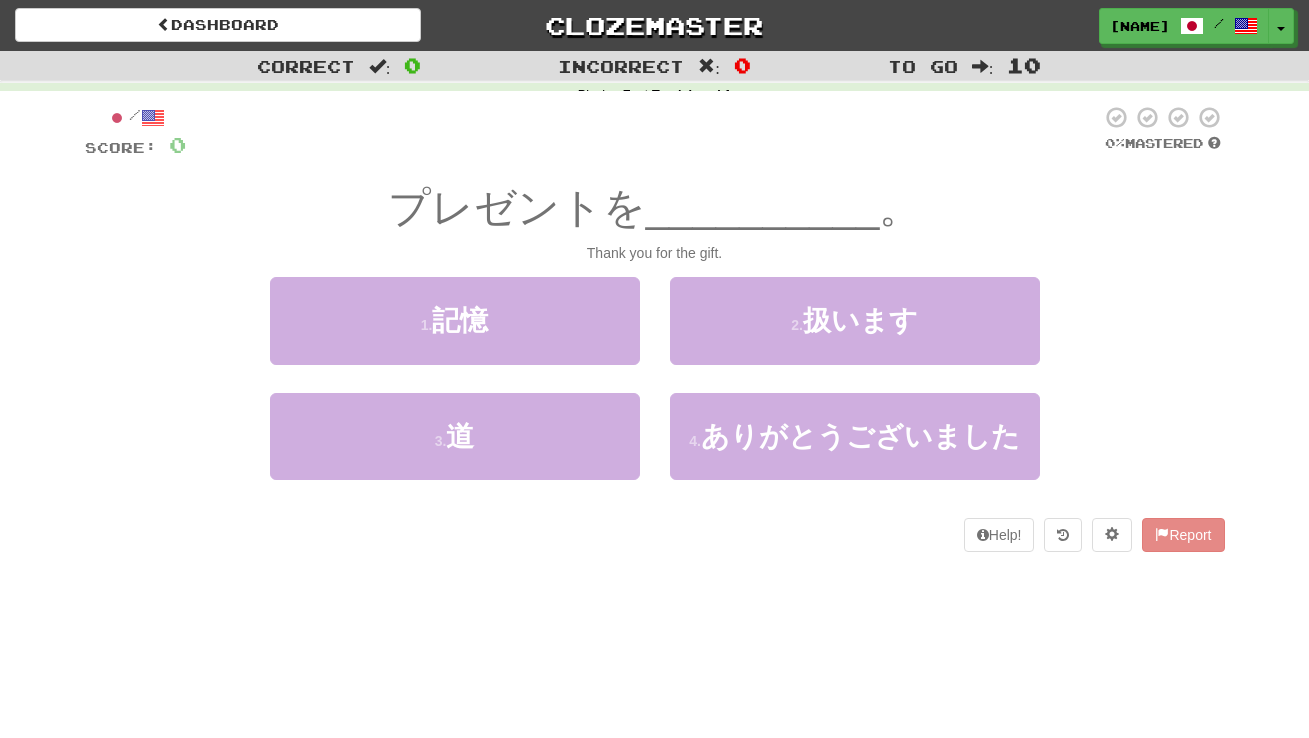 scroll, scrollTop: 0, scrollLeft: 0, axis: both 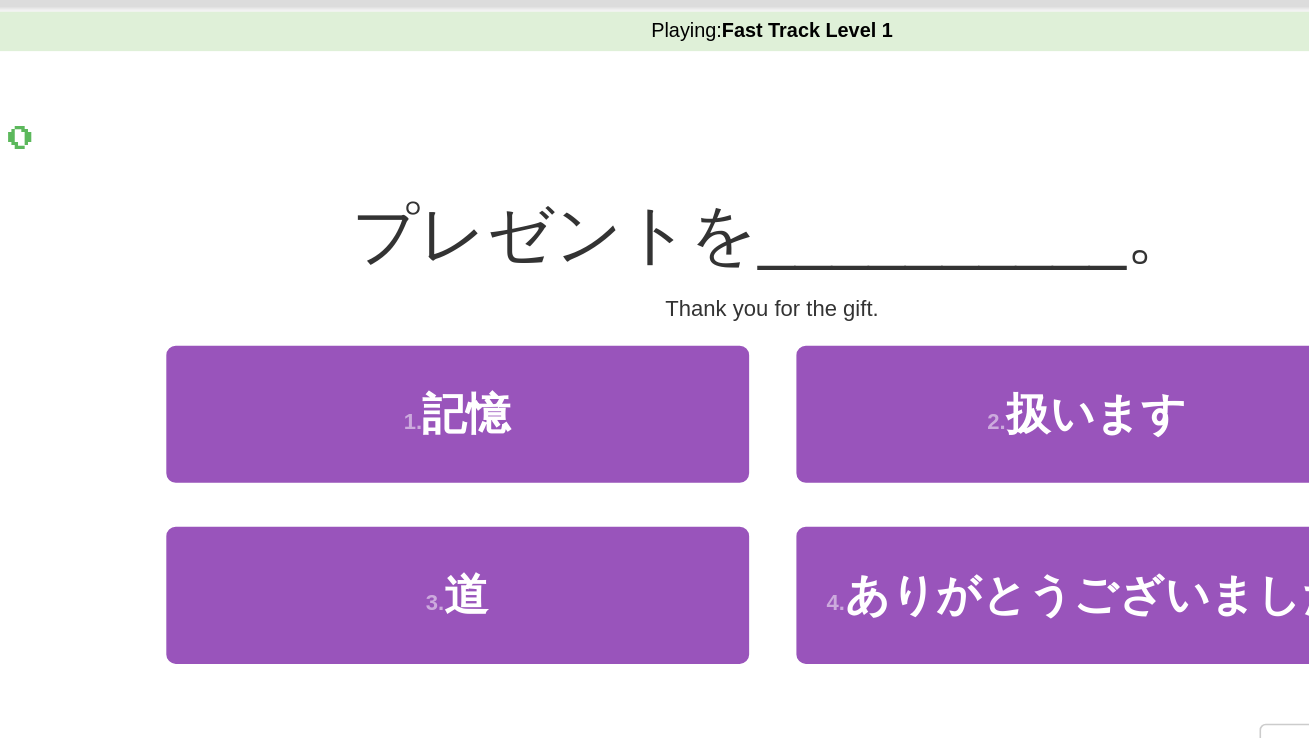 click on "プレゼントを" at bounding box center (517, 224) 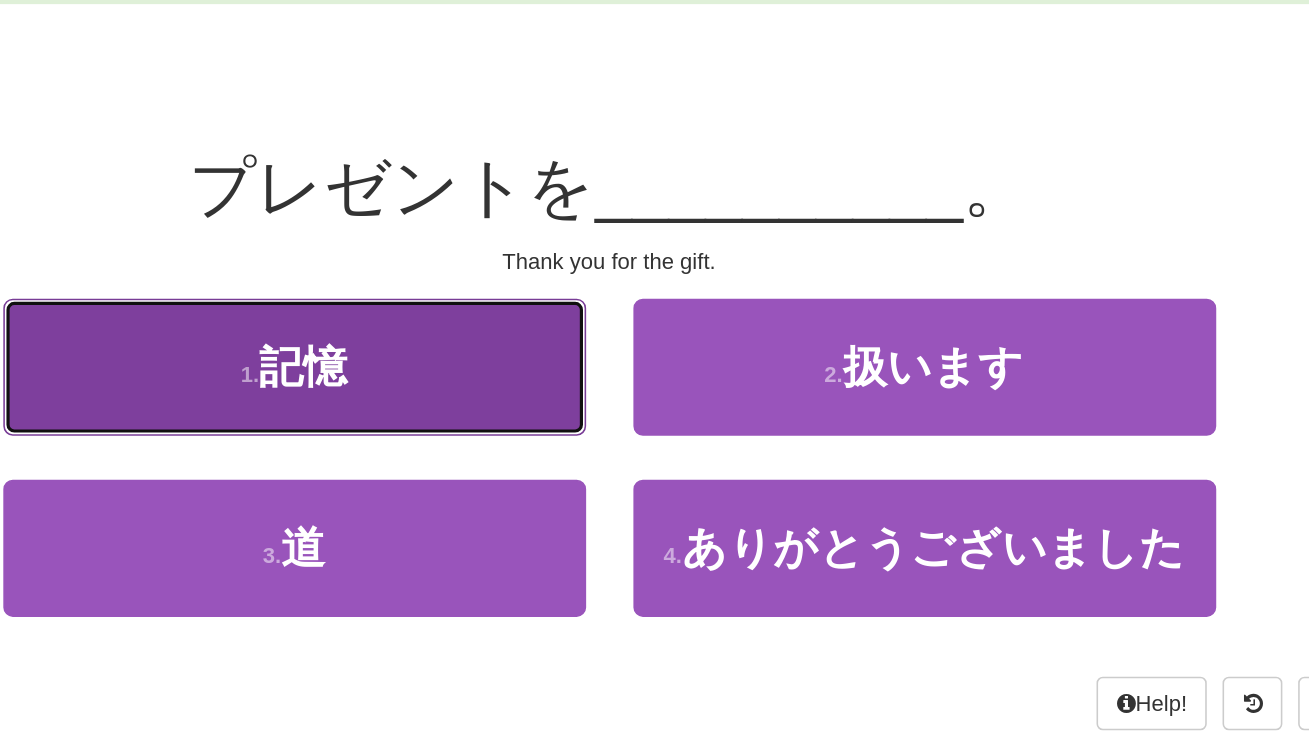click on "記憶" at bounding box center [460, 338] 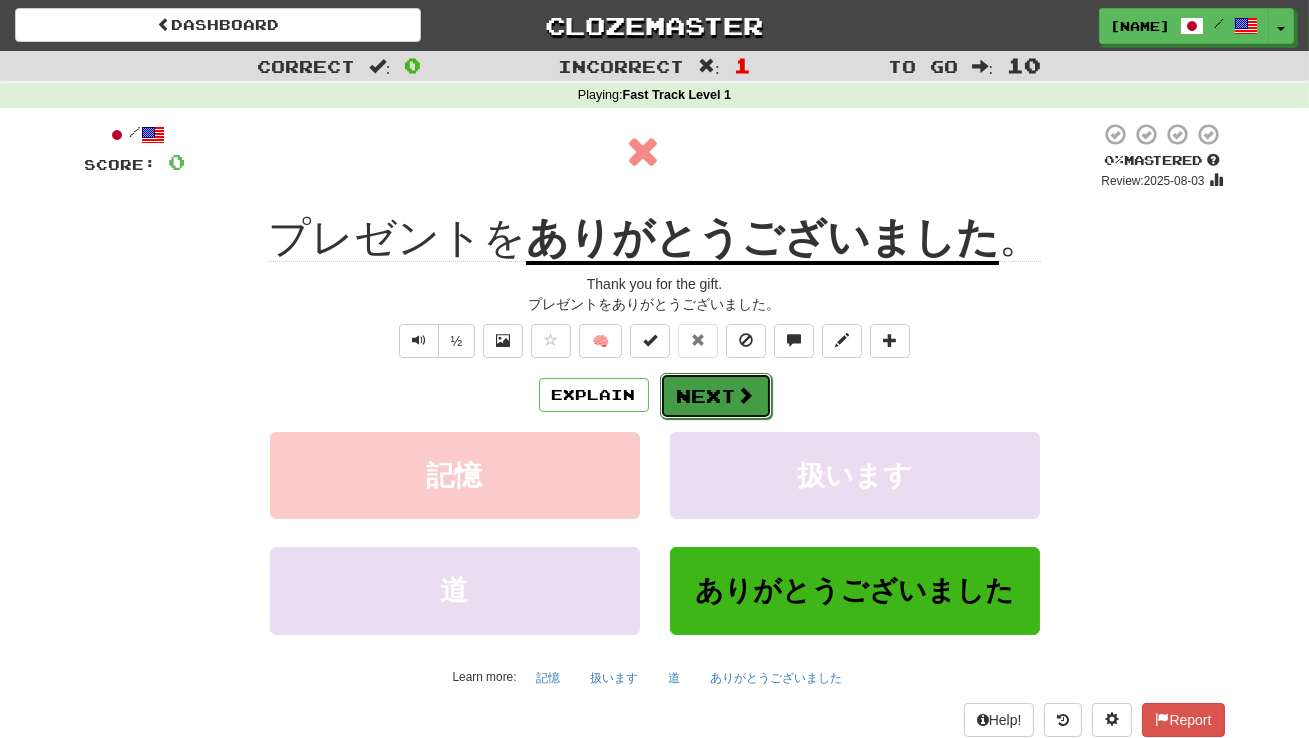 click on "Next" at bounding box center (716, 396) 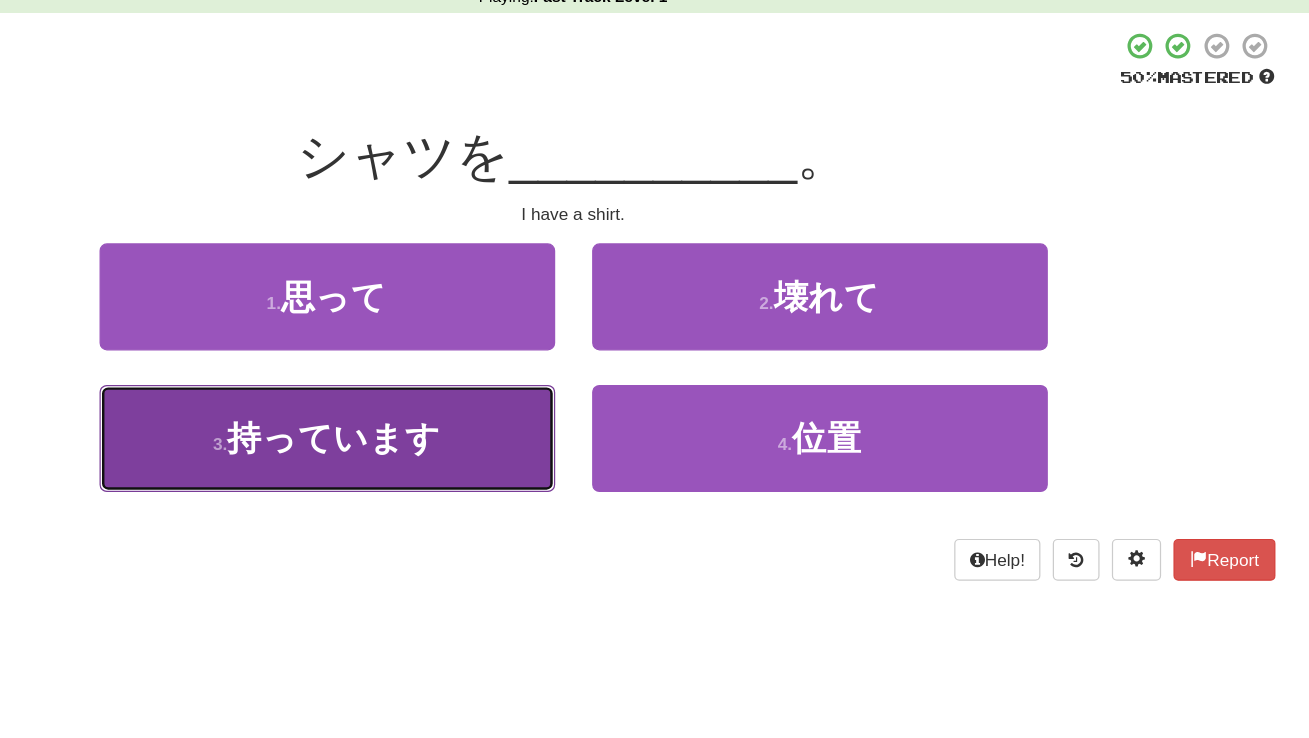 click on "3 .  持っています" at bounding box center [455, 453] 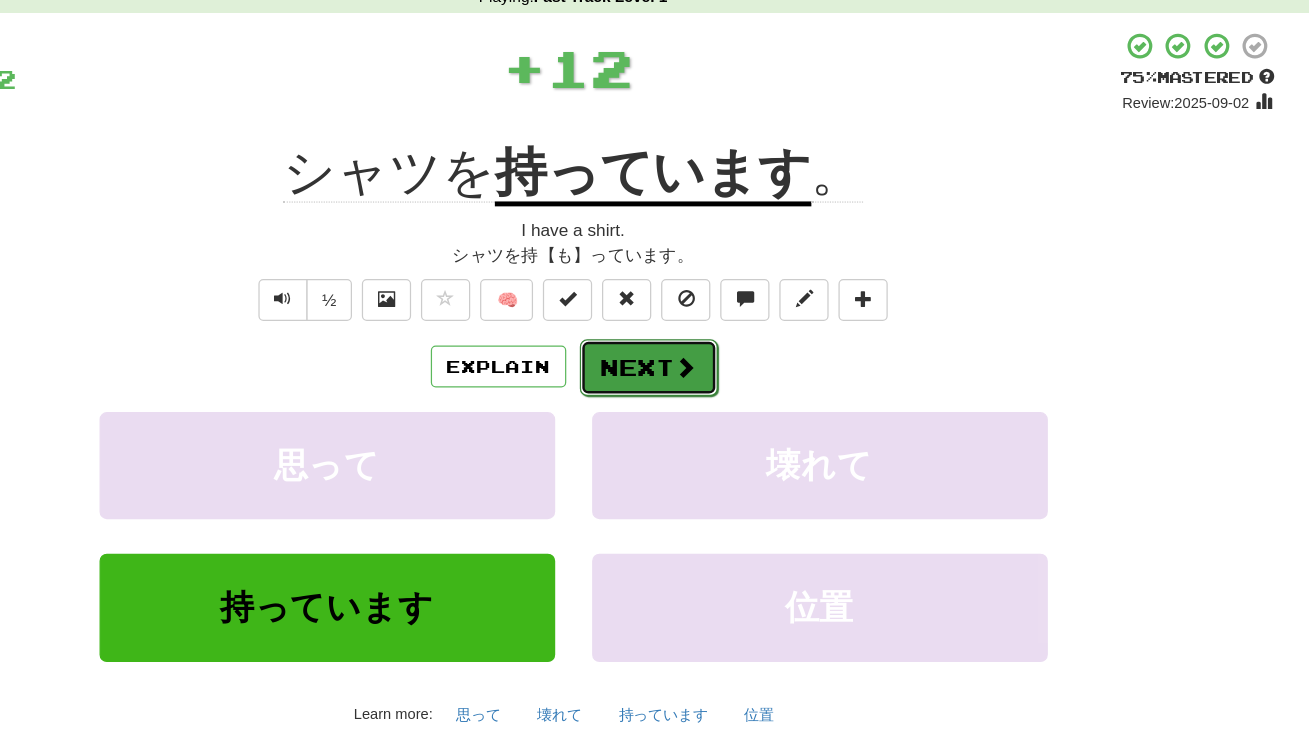 click on "Next" at bounding box center [716, 396] 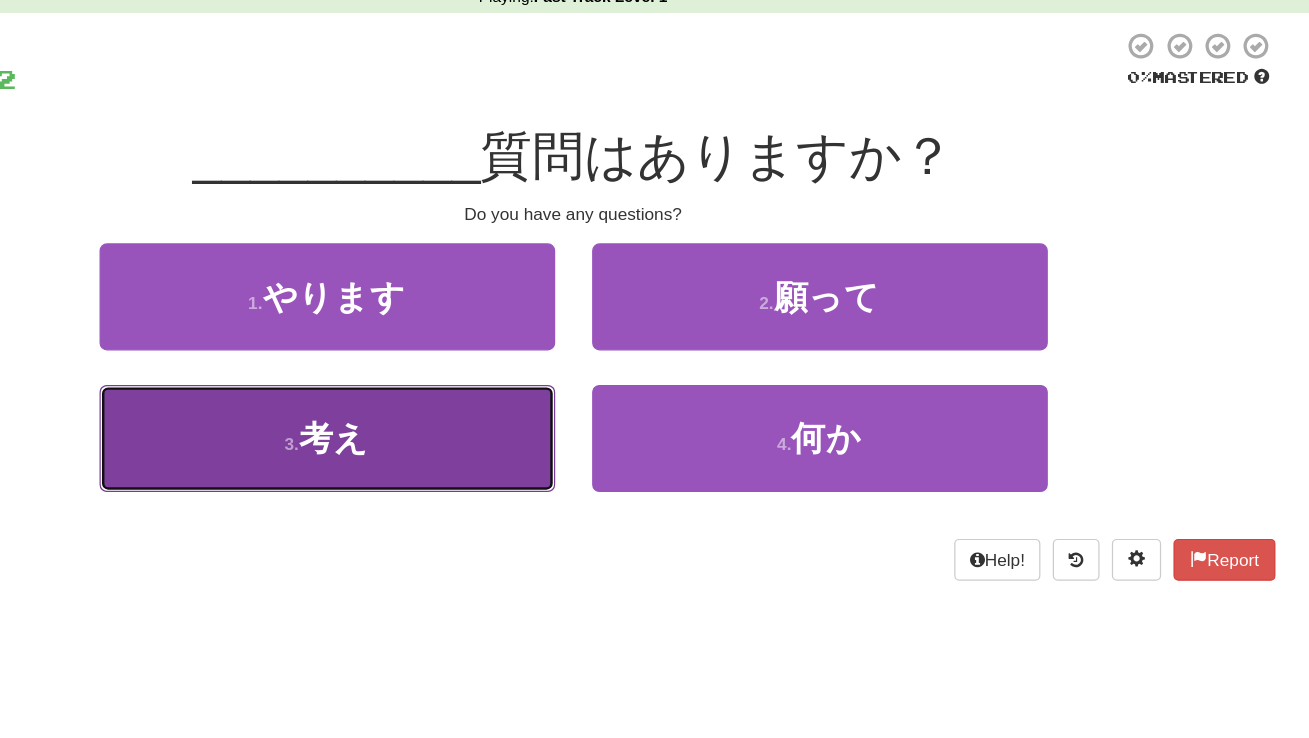 click on "3 .  考え" at bounding box center (455, 453) 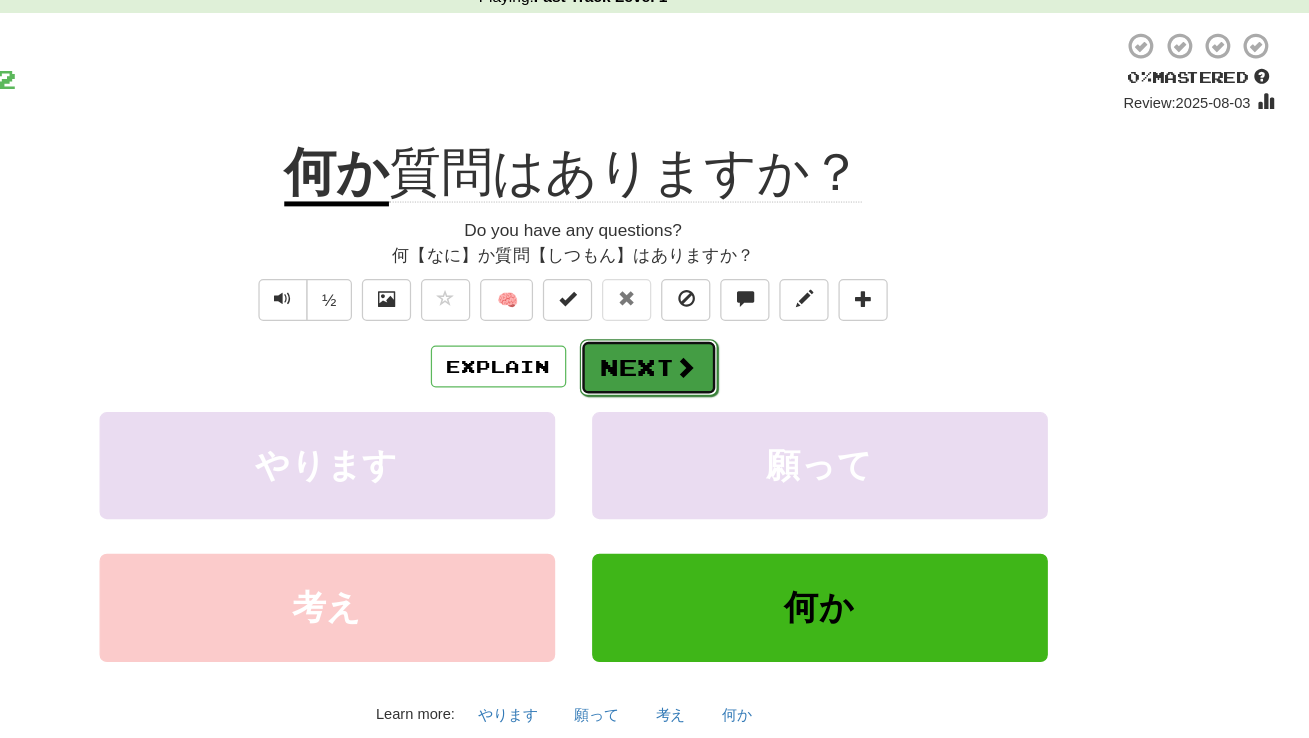 click on "Next" at bounding box center [716, 396] 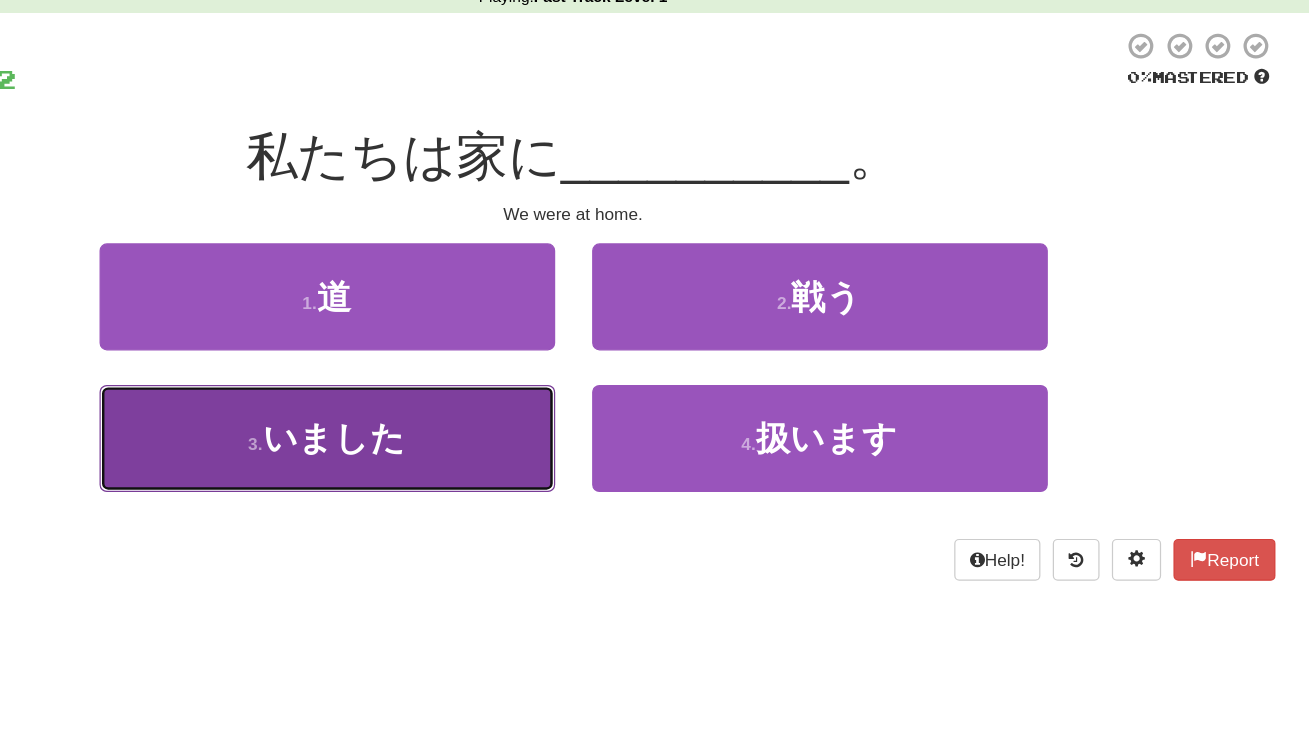 click on "3 .  いました" at bounding box center [455, 453] 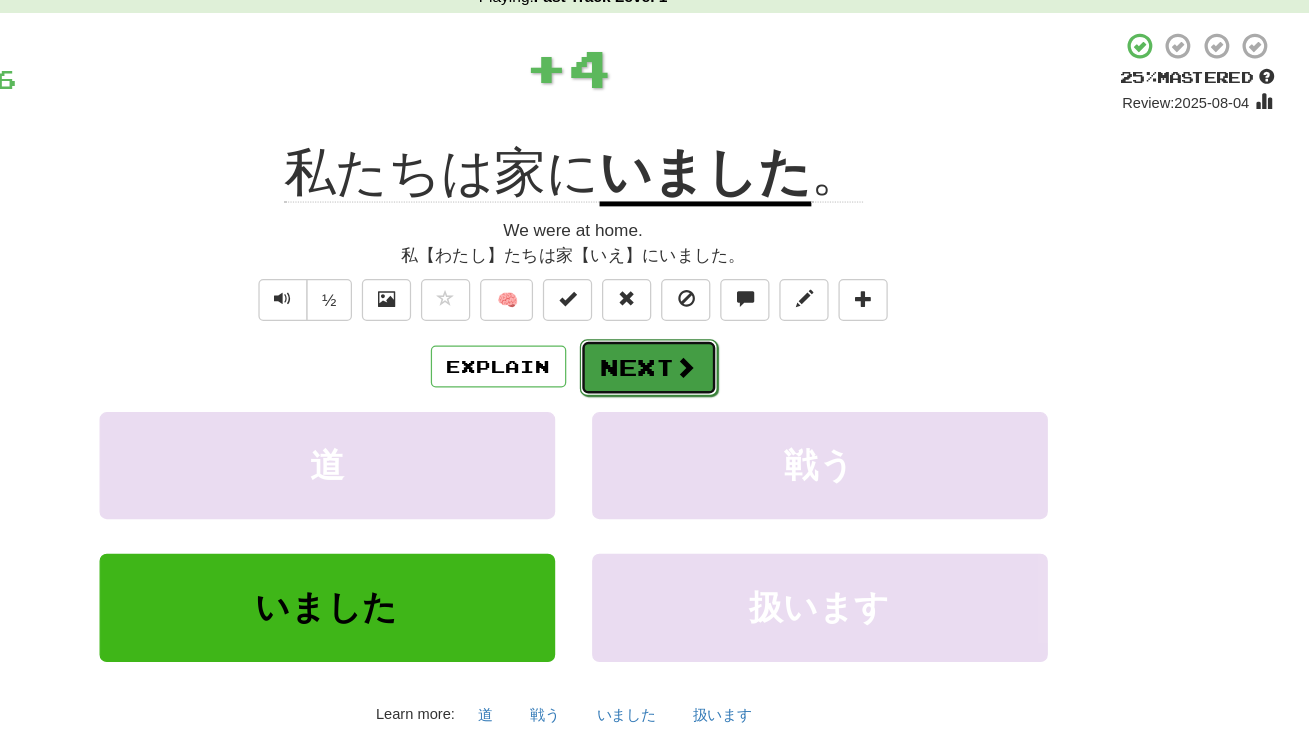 click on "Next" at bounding box center [716, 396] 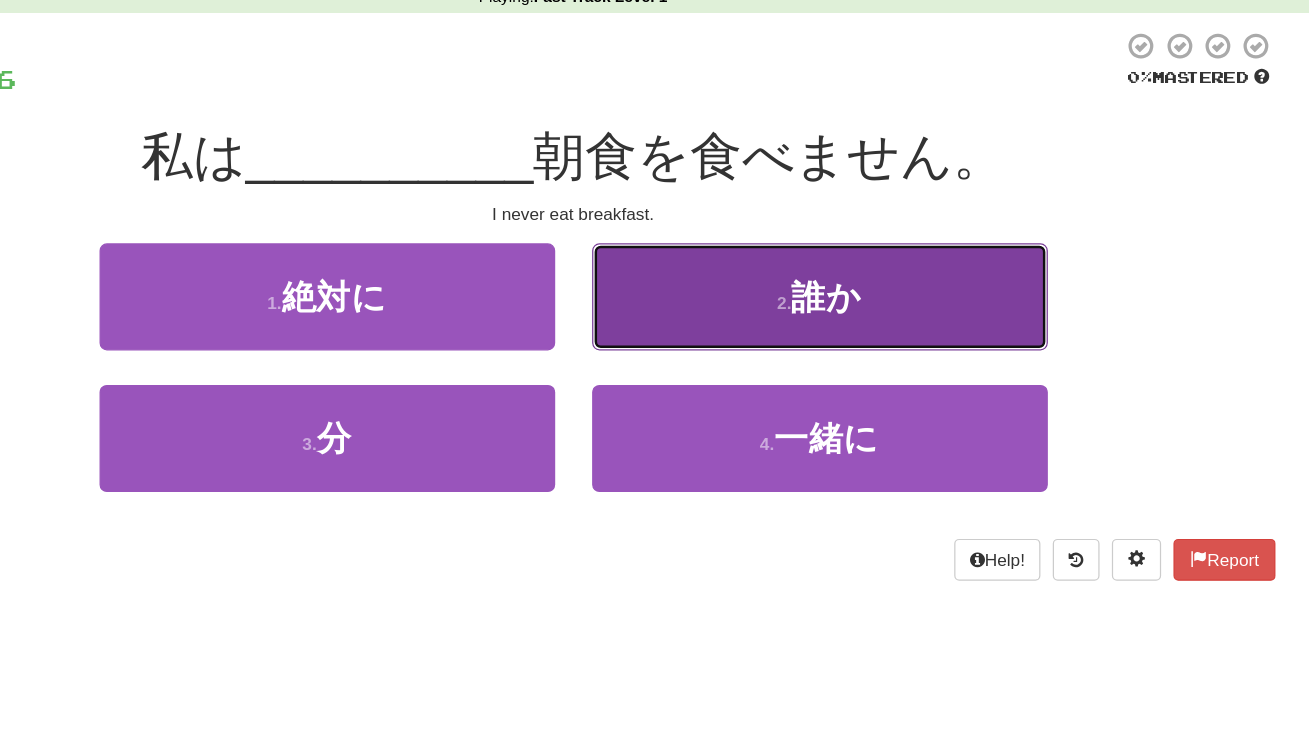 click on "2 .  誰か" at bounding box center (855, 338) 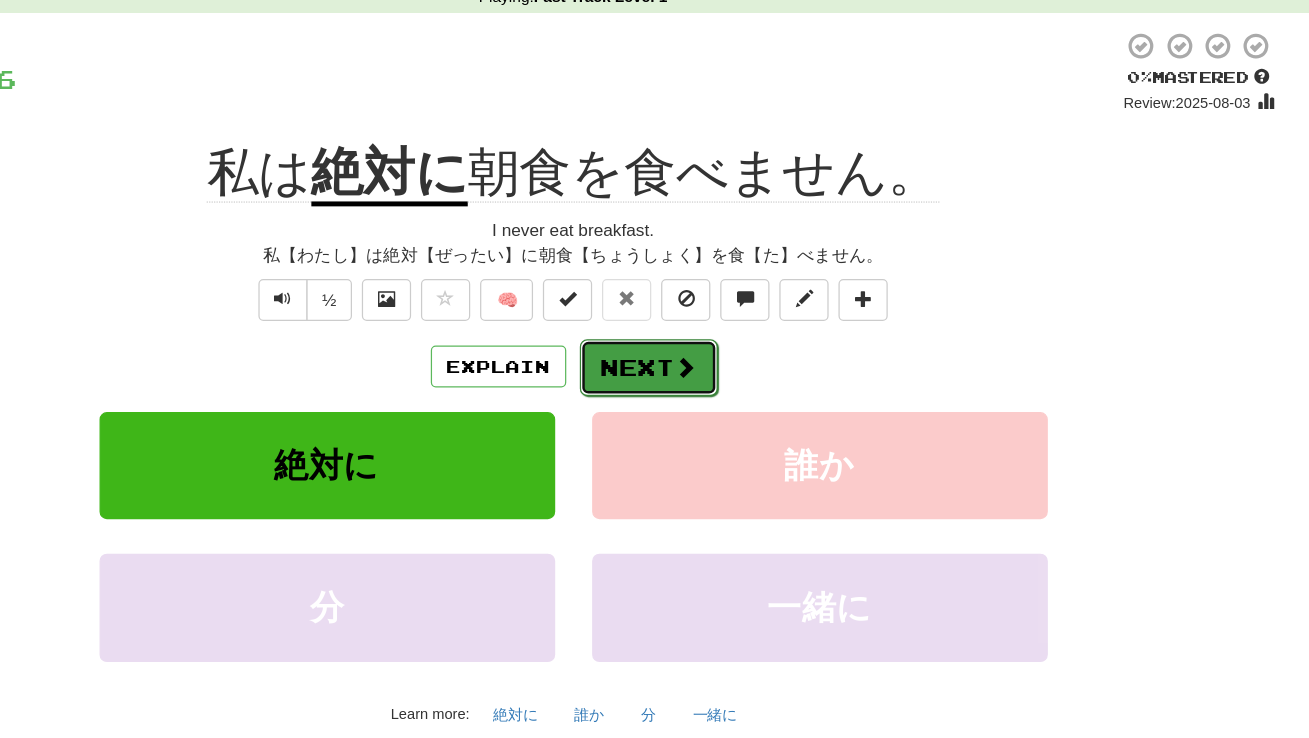 click on "Next" at bounding box center (716, 396) 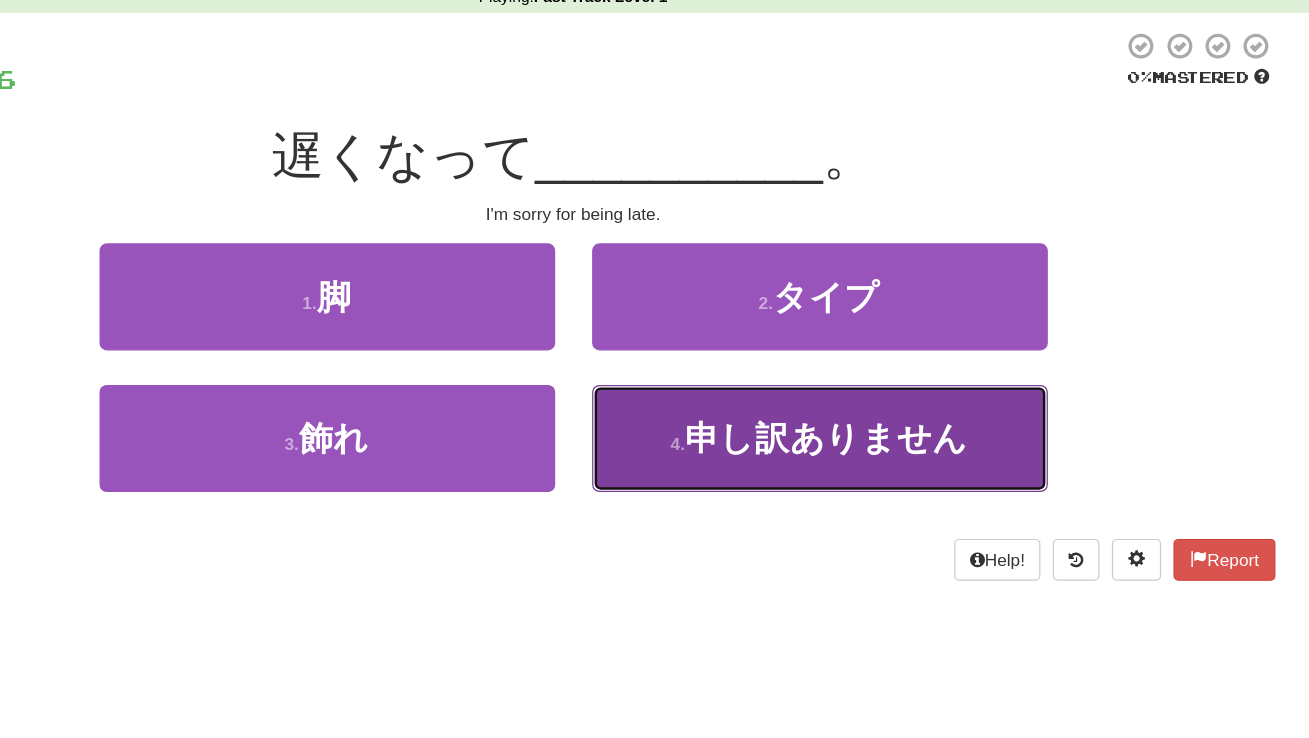 click on "4 .  申し訳ありません" at bounding box center (855, 453) 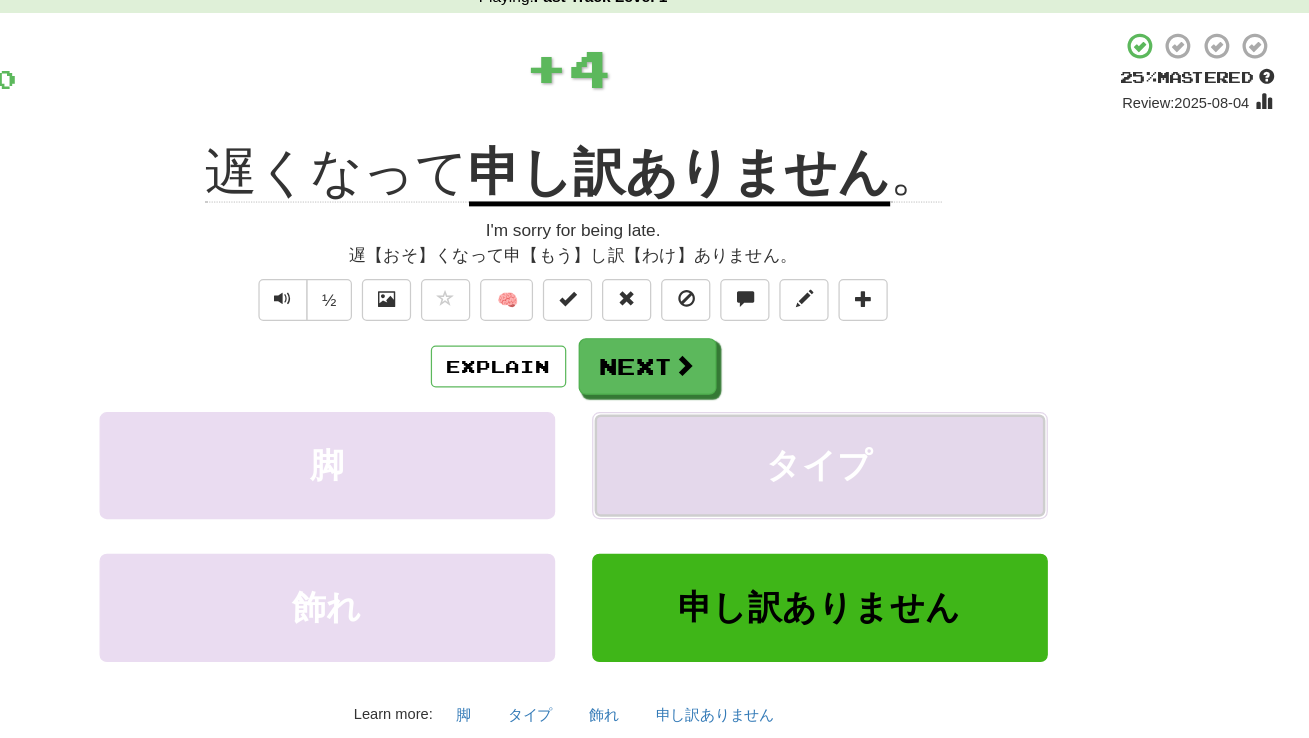 click on "タイプ" at bounding box center [855, 475] 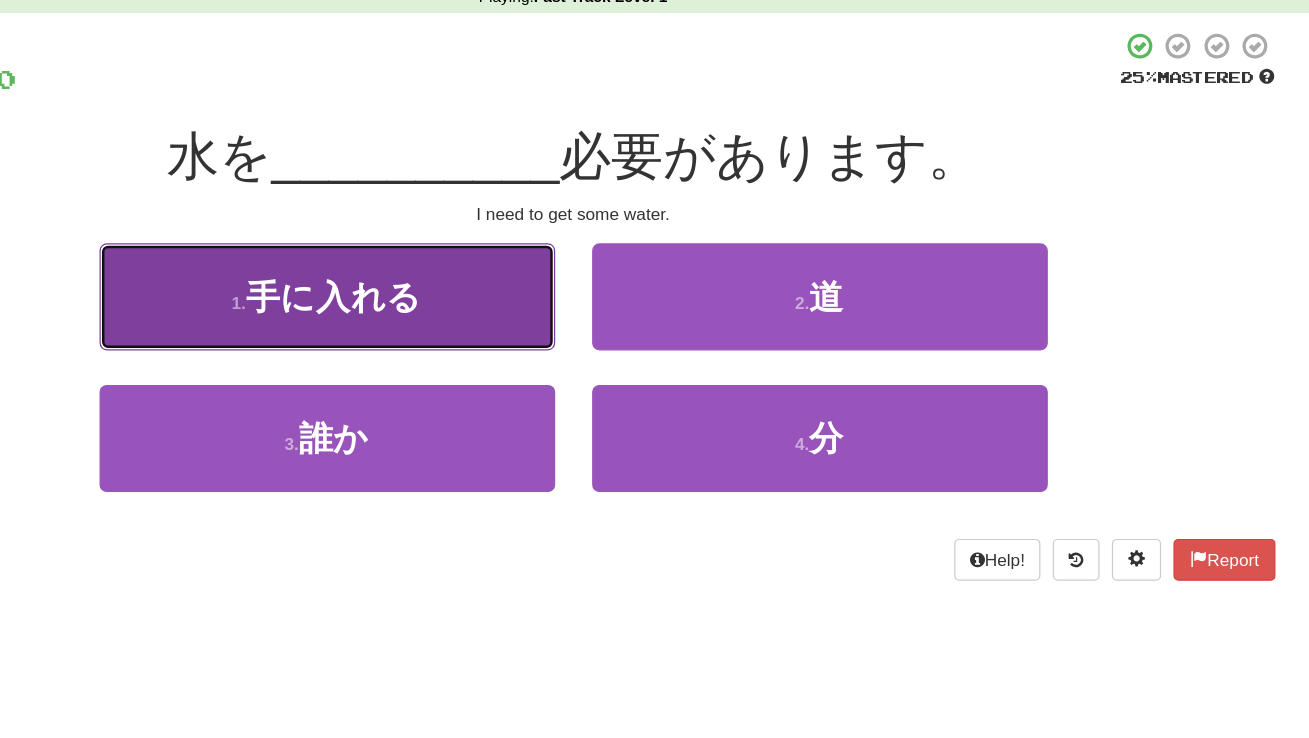 click on "1 .  手に入れる" at bounding box center (455, 338) 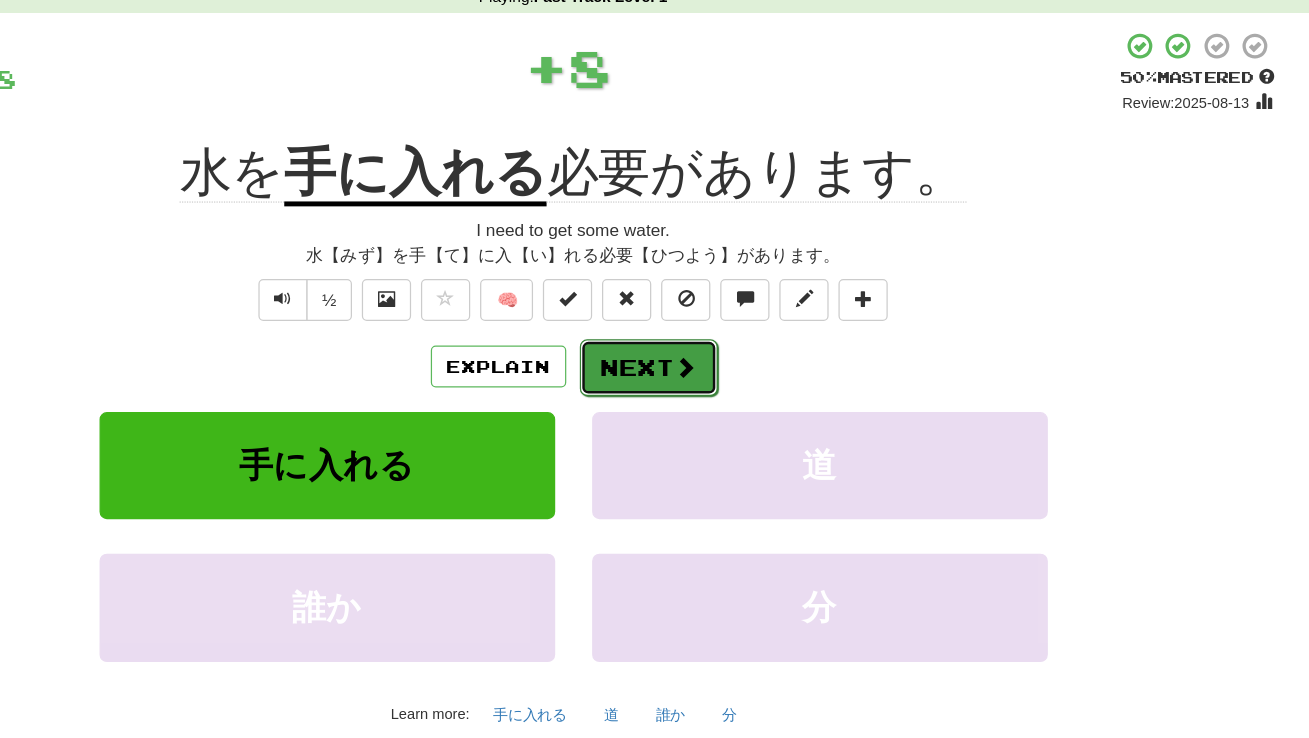 click on "Next" at bounding box center (716, 396) 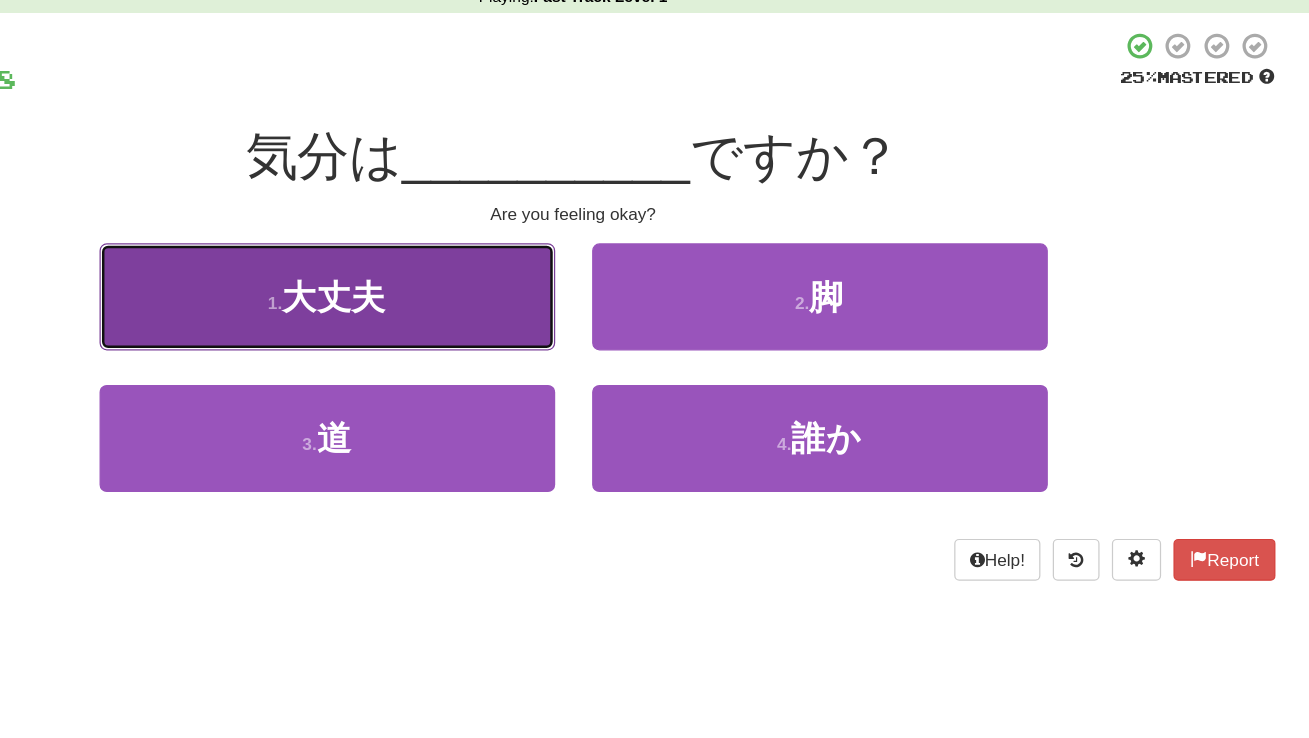 click on "1 .  大丈夫" at bounding box center (455, 338) 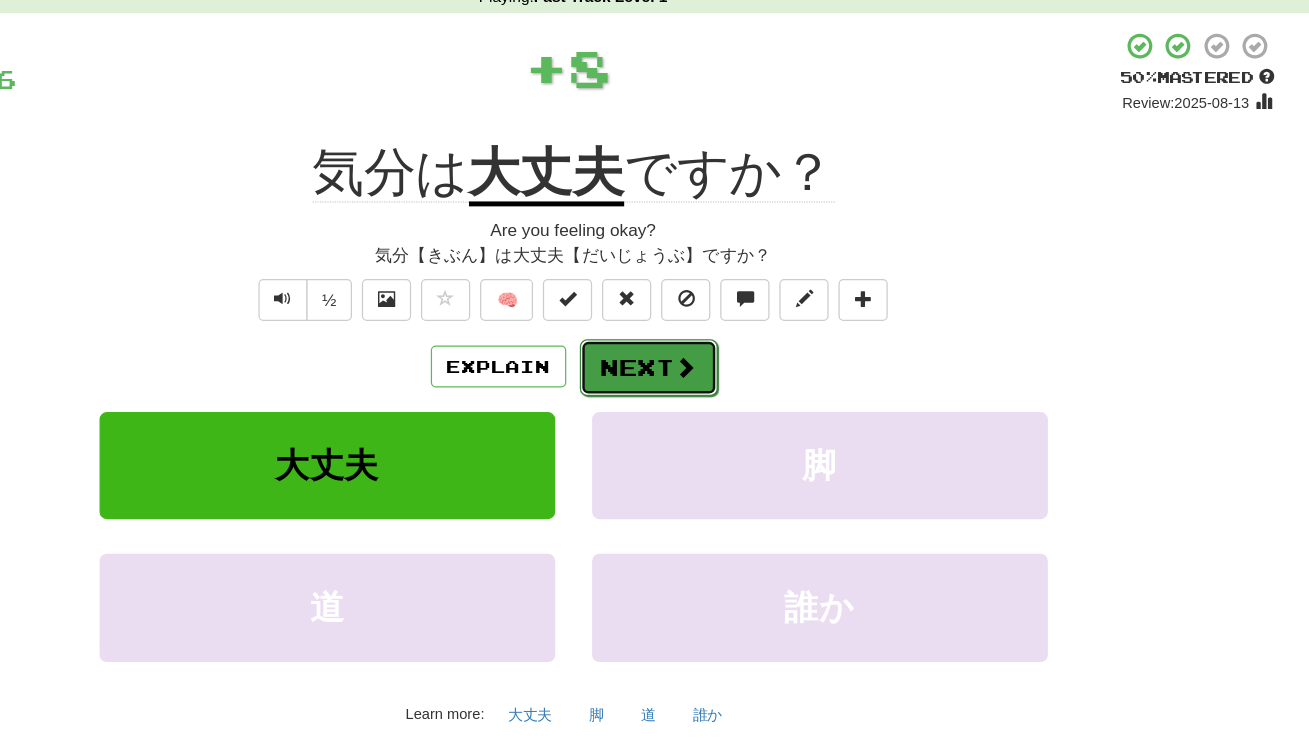 click on "Next" at bounding box center (716, 396) 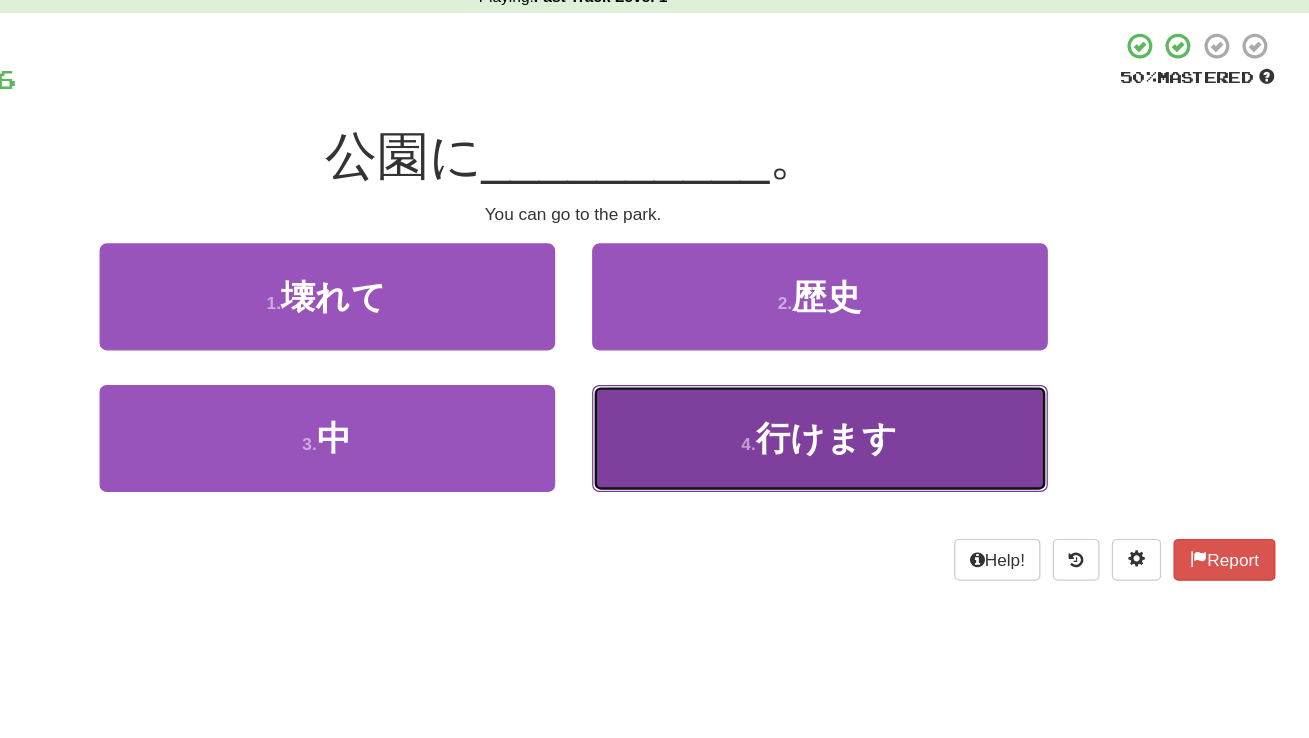 click on "4 .  行けます" at bounding box center (855, 453) 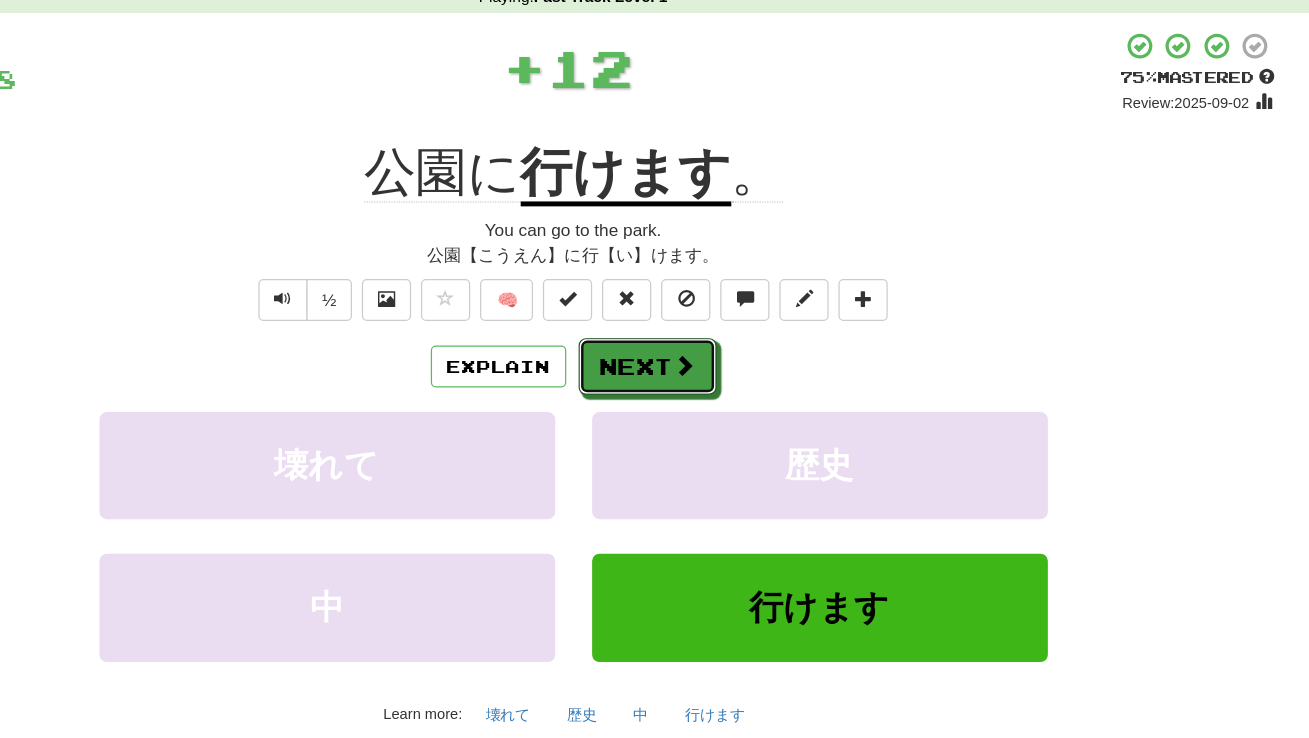 click on "Next" at bounding box center [715, 395] 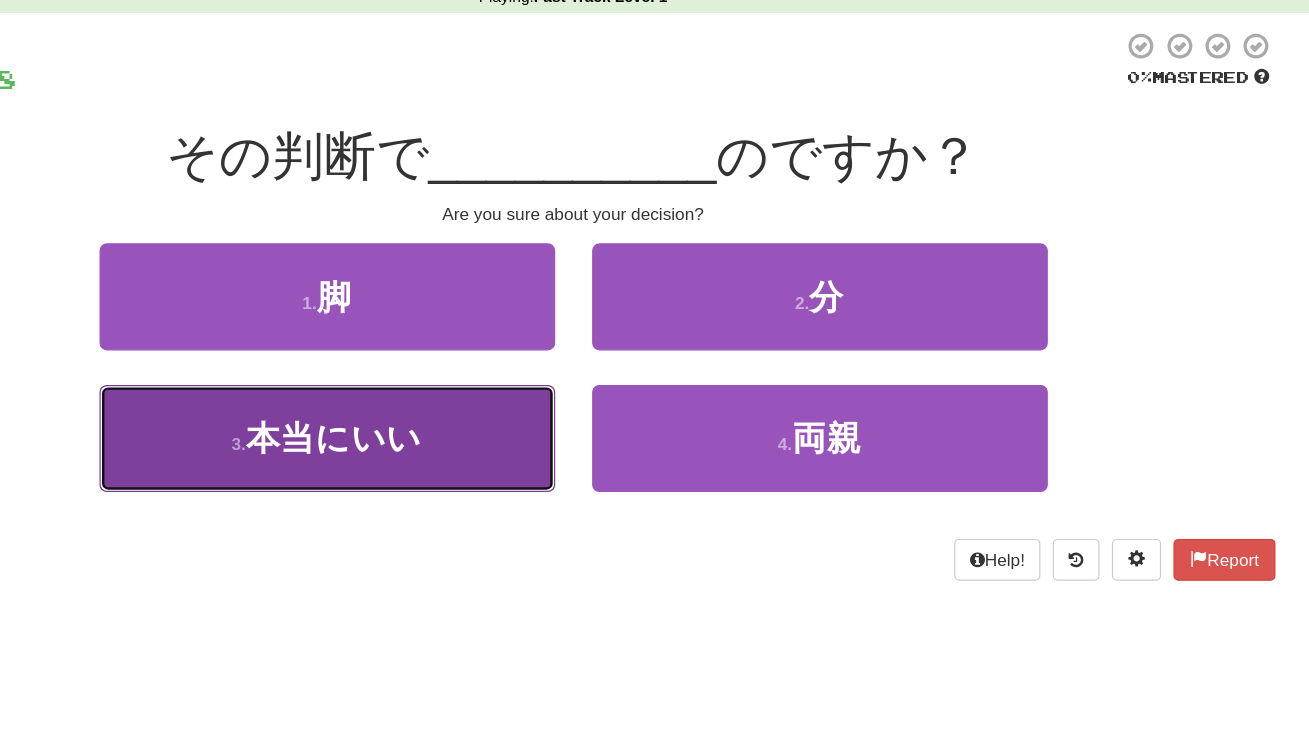 click on "3 .  本当にいい" at bounding box center (455, 453) 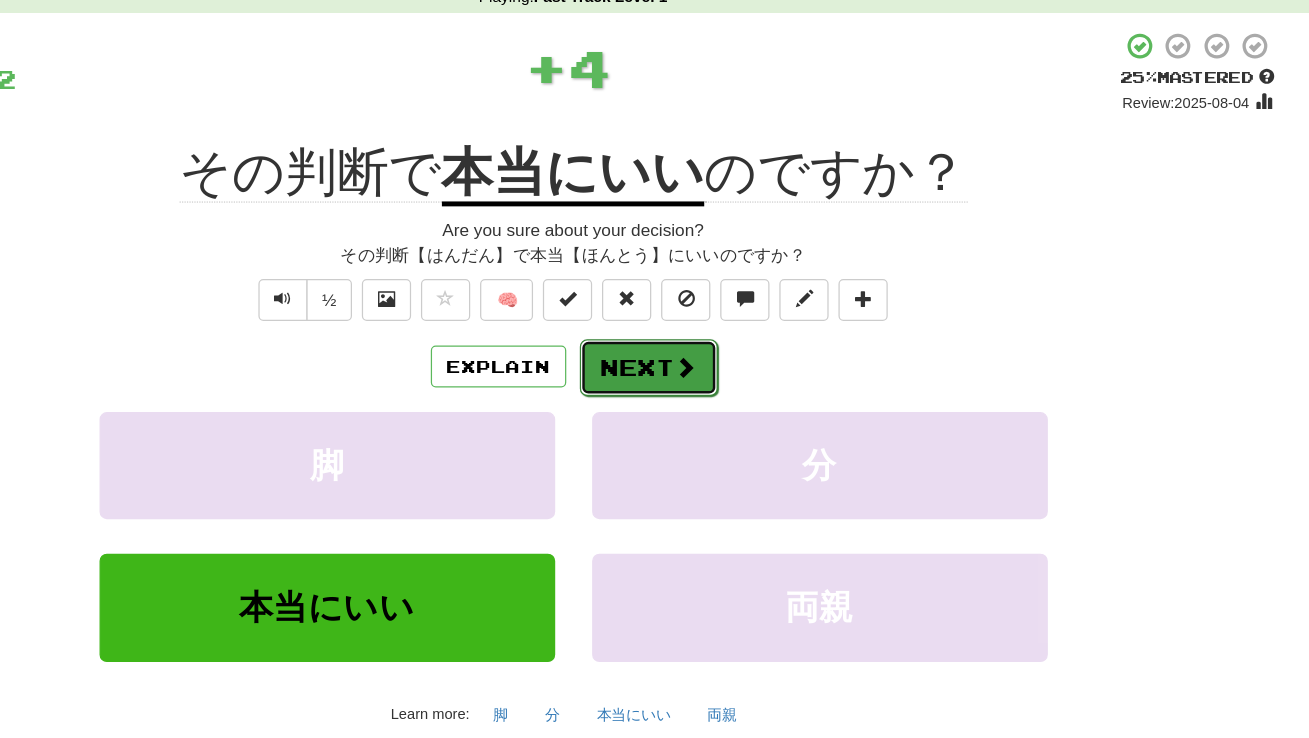 click on "Next" at bounding box center [716, 396] 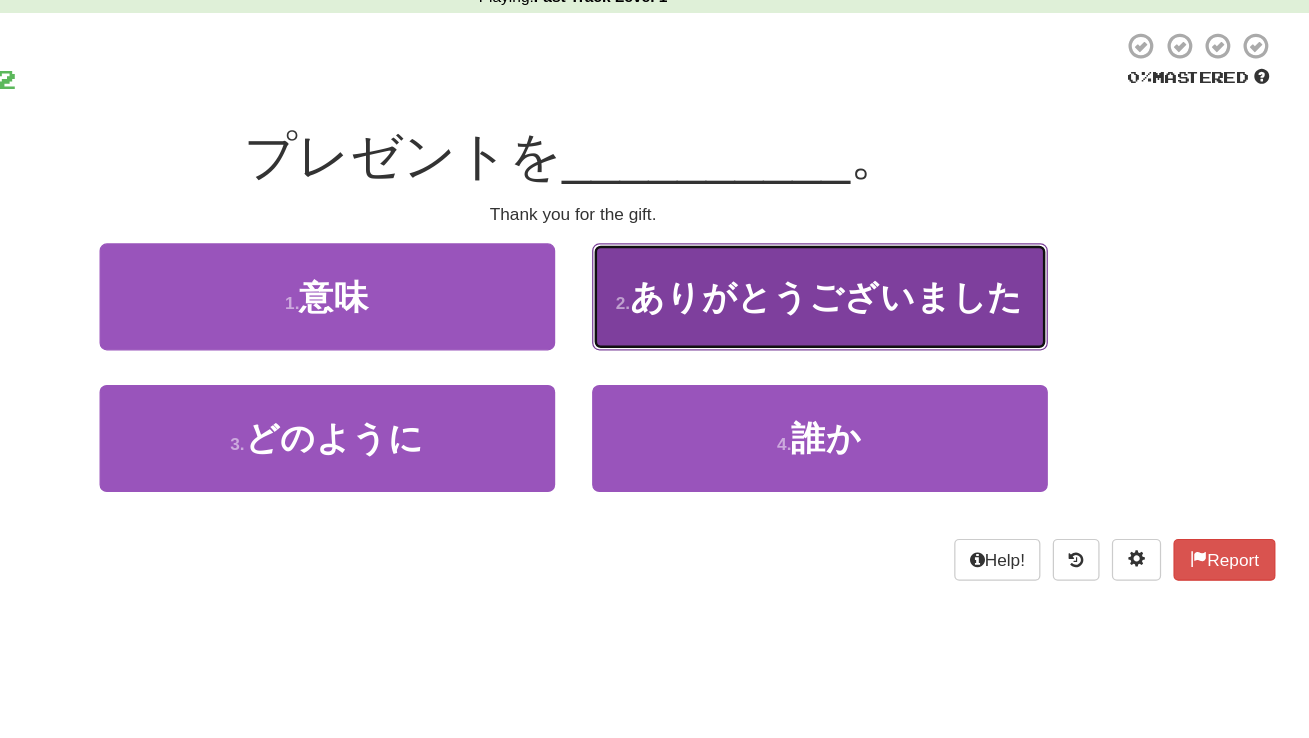 click on "ありがとうございました" at bounding box center [860, 338] 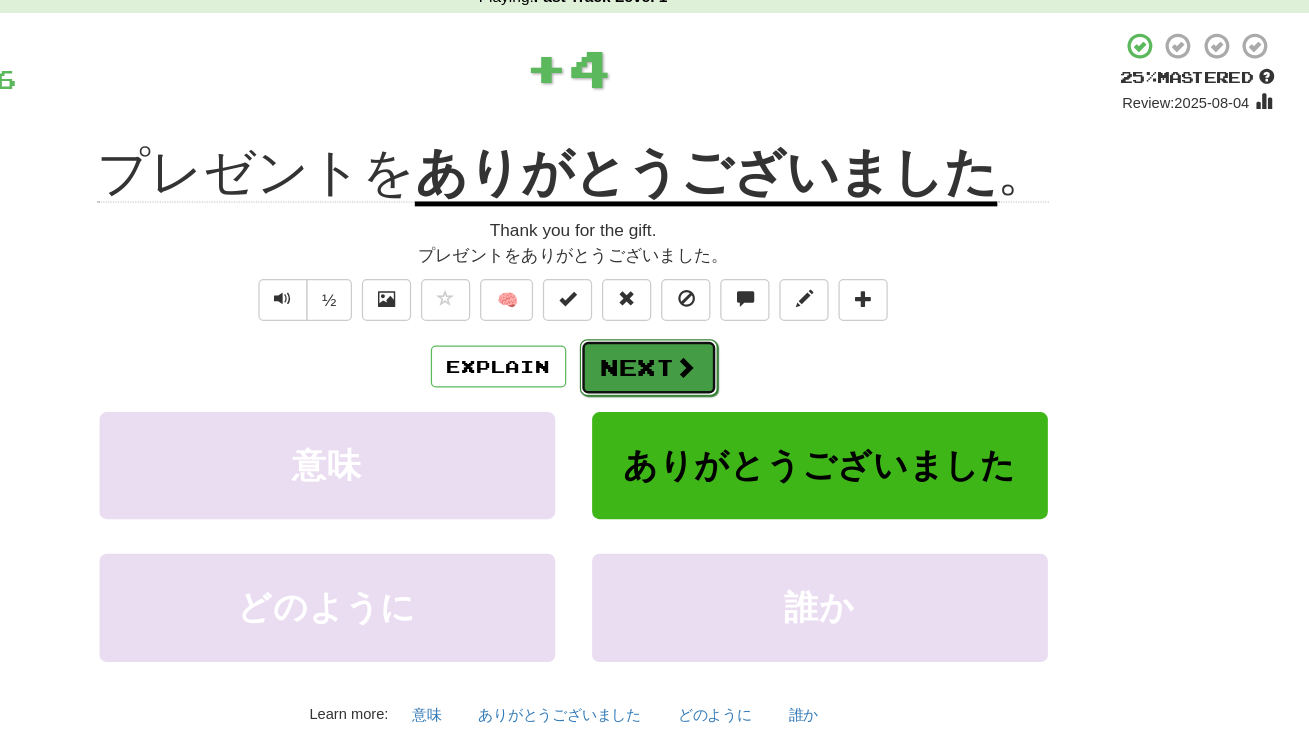 click on "Next" at bounding box center (716, 396) 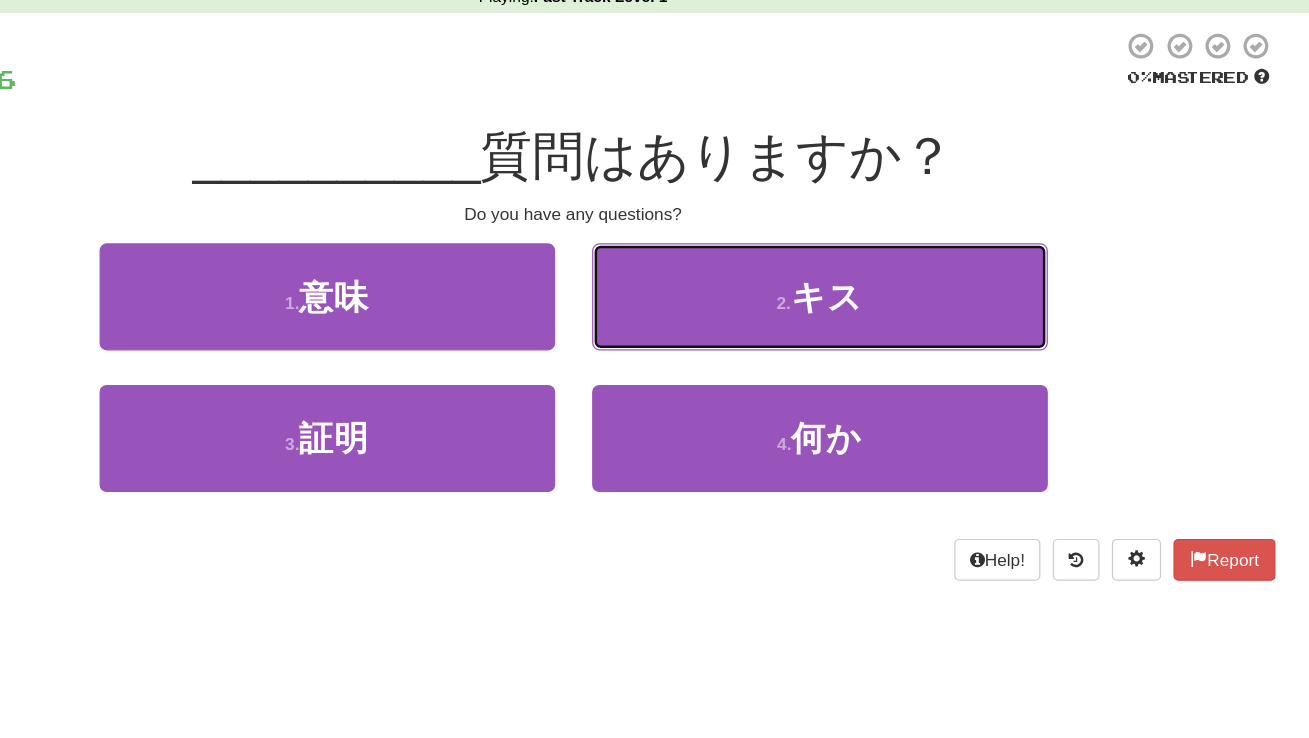 click on "2 .  キス" at bounding box center (855, 338) 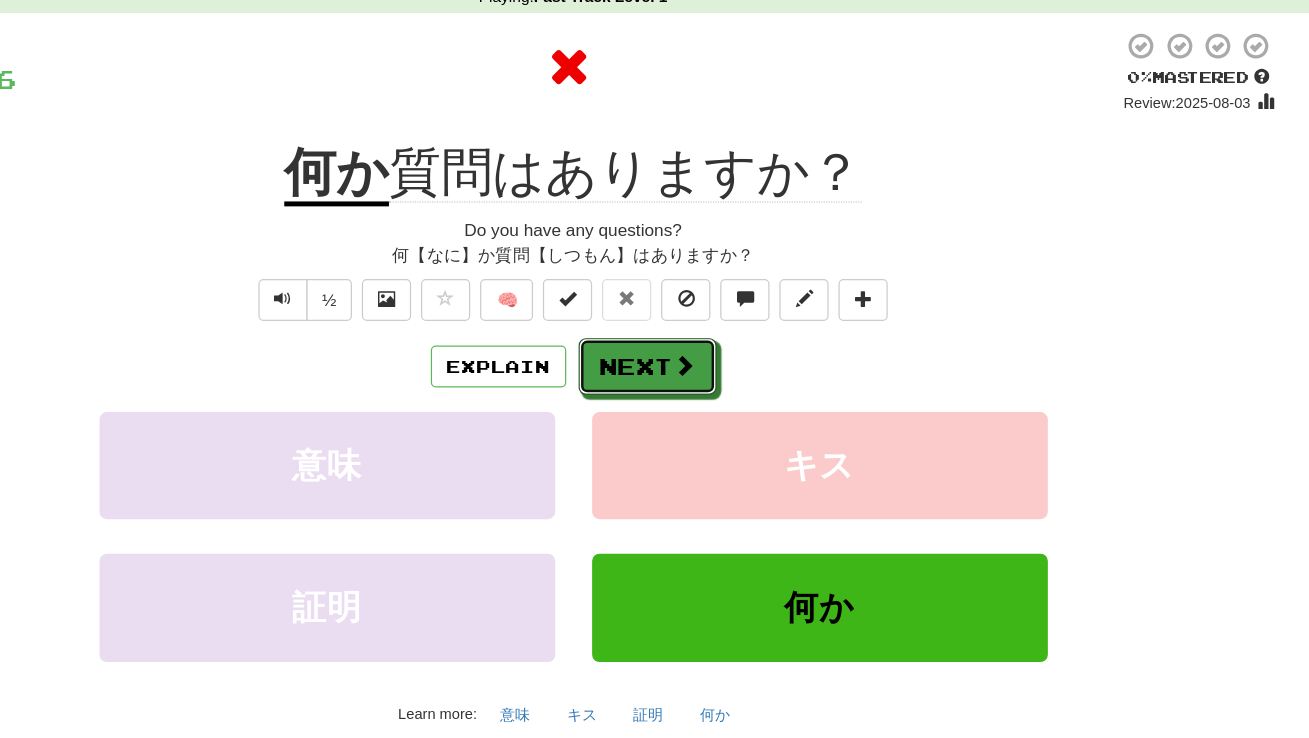 click on "Next" at bounding box center (715, 395) 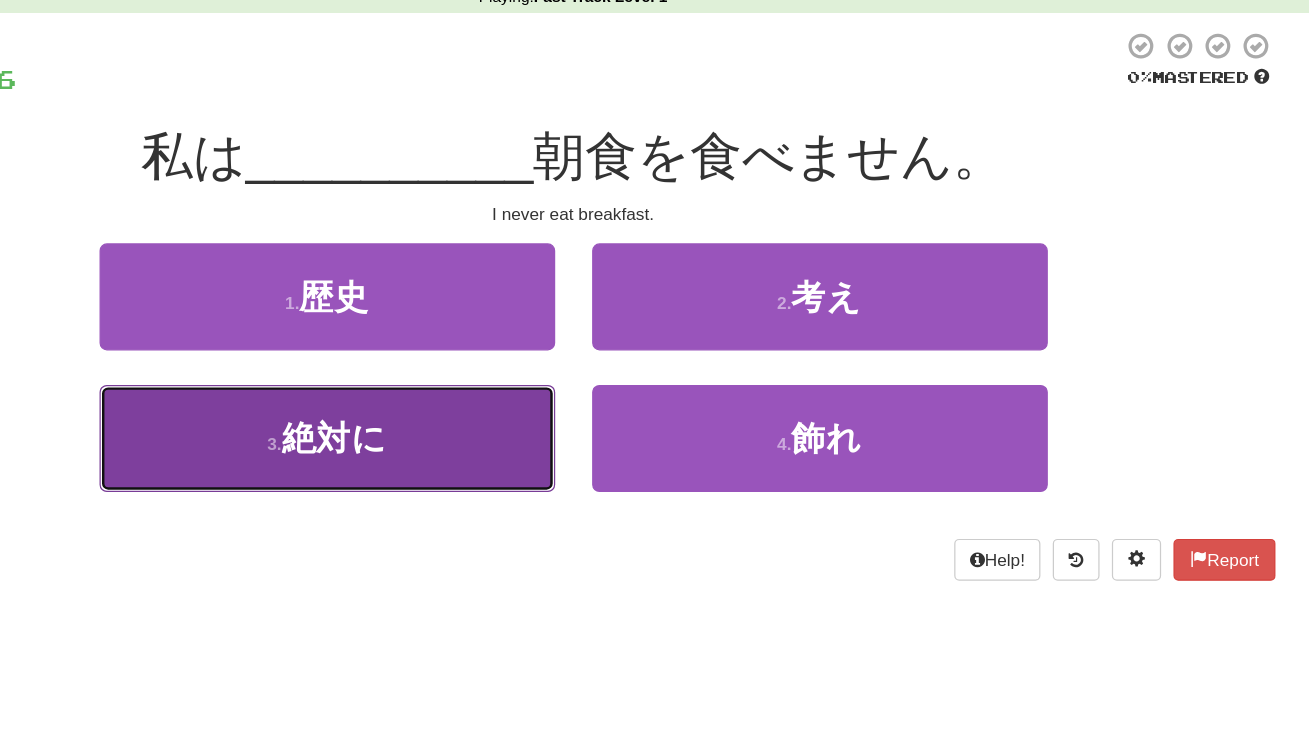 click on "3 .  絶対に" at bounding box center (455, 453) 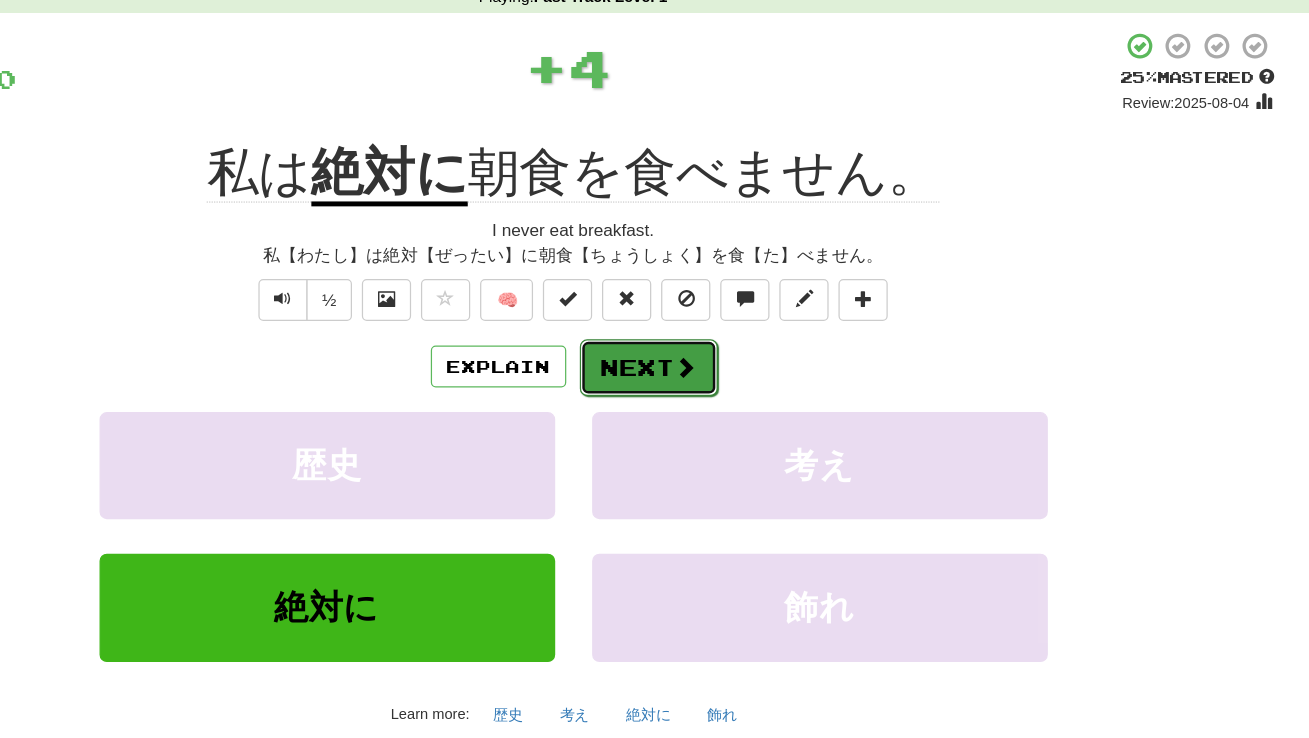 click on "Next" at bounding box center [716, 396] 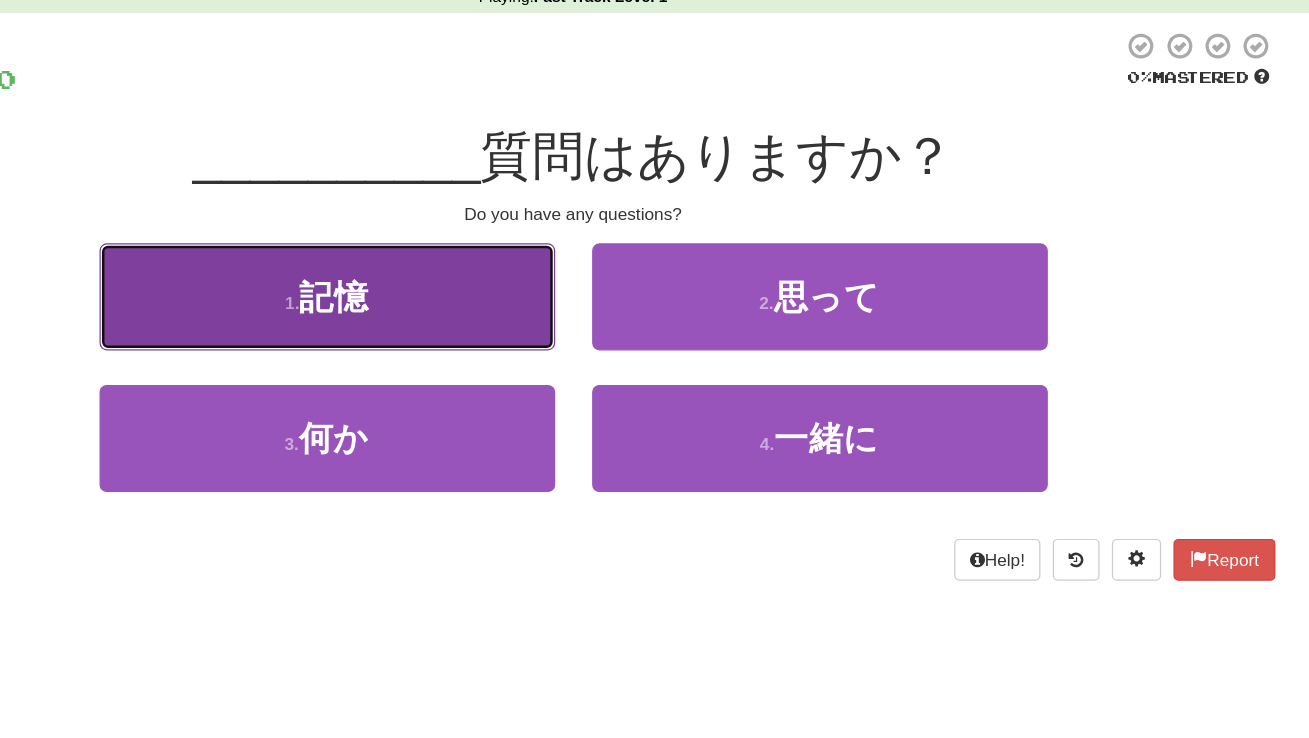 click on "1 .  記憶" at bounding box center (455, 338) 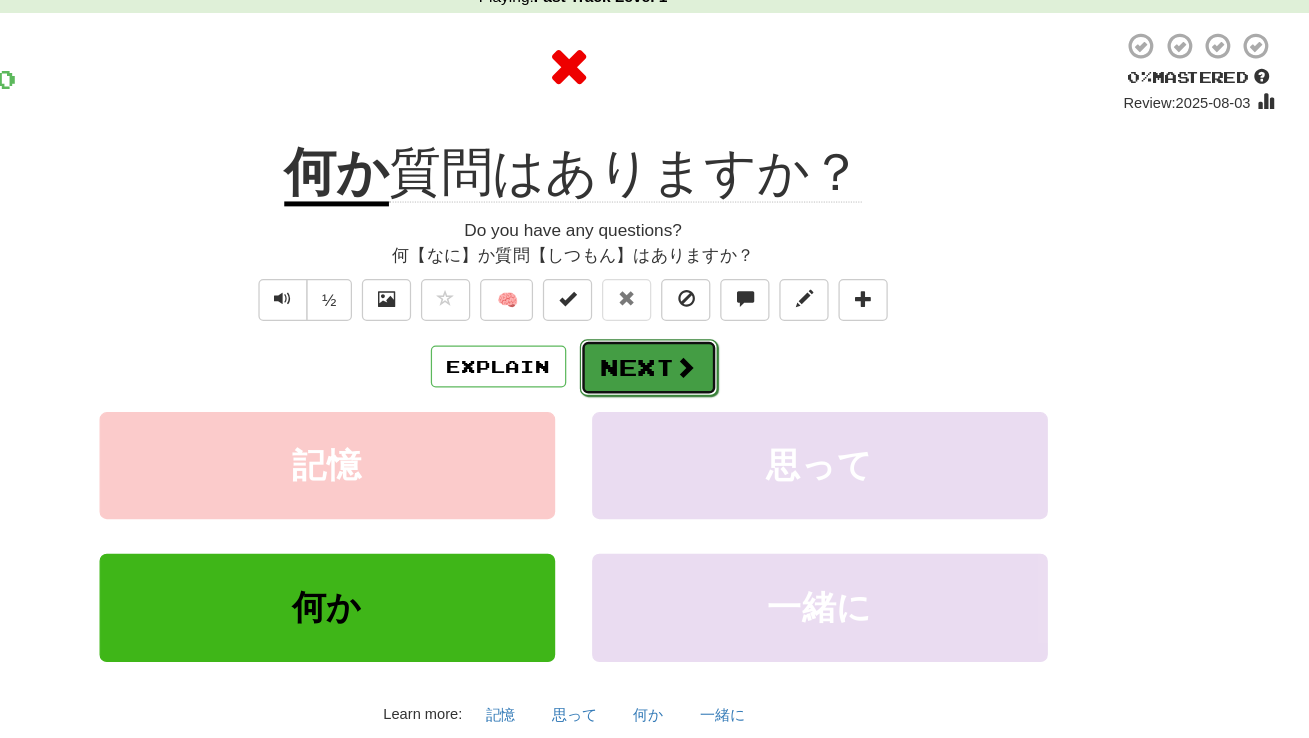 click on "Next" at bounding box center (716, 396) 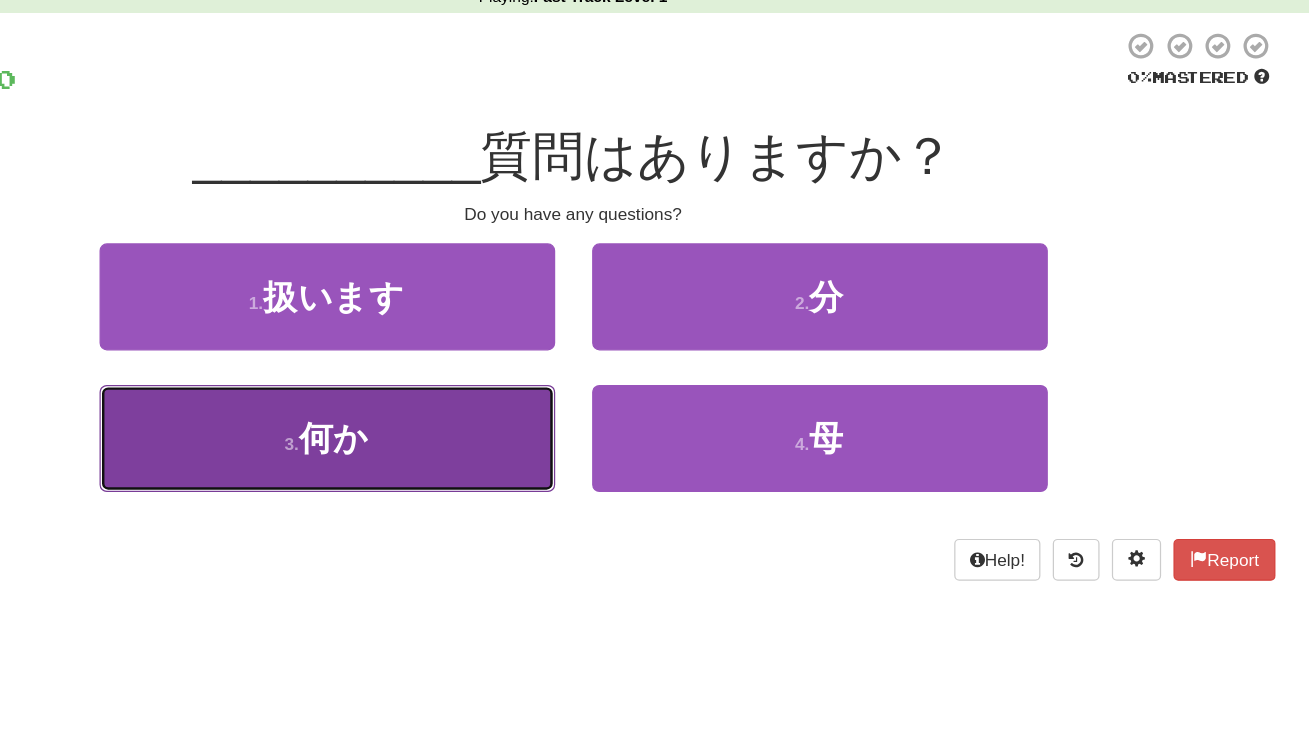 click on "3 .  何か" at bounding box center [455, 453] 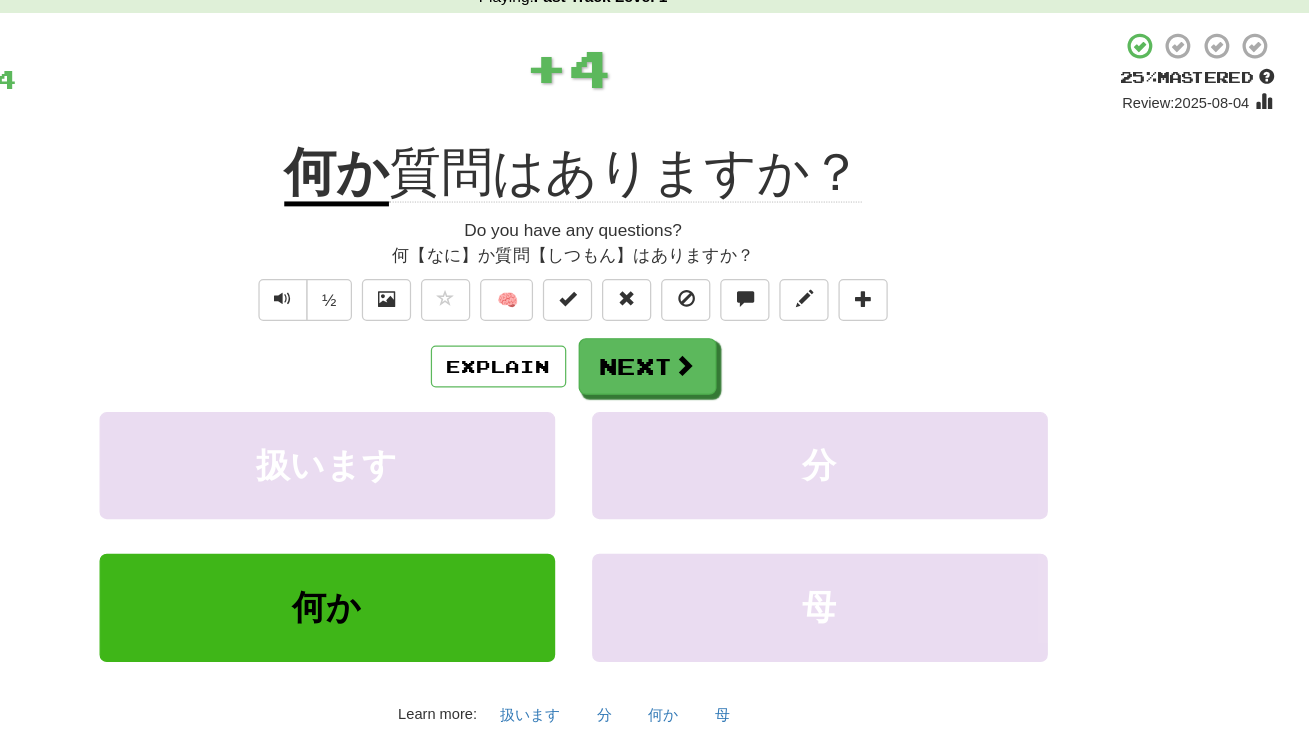 click on "Explain Next" at bounding box center (655, 395) 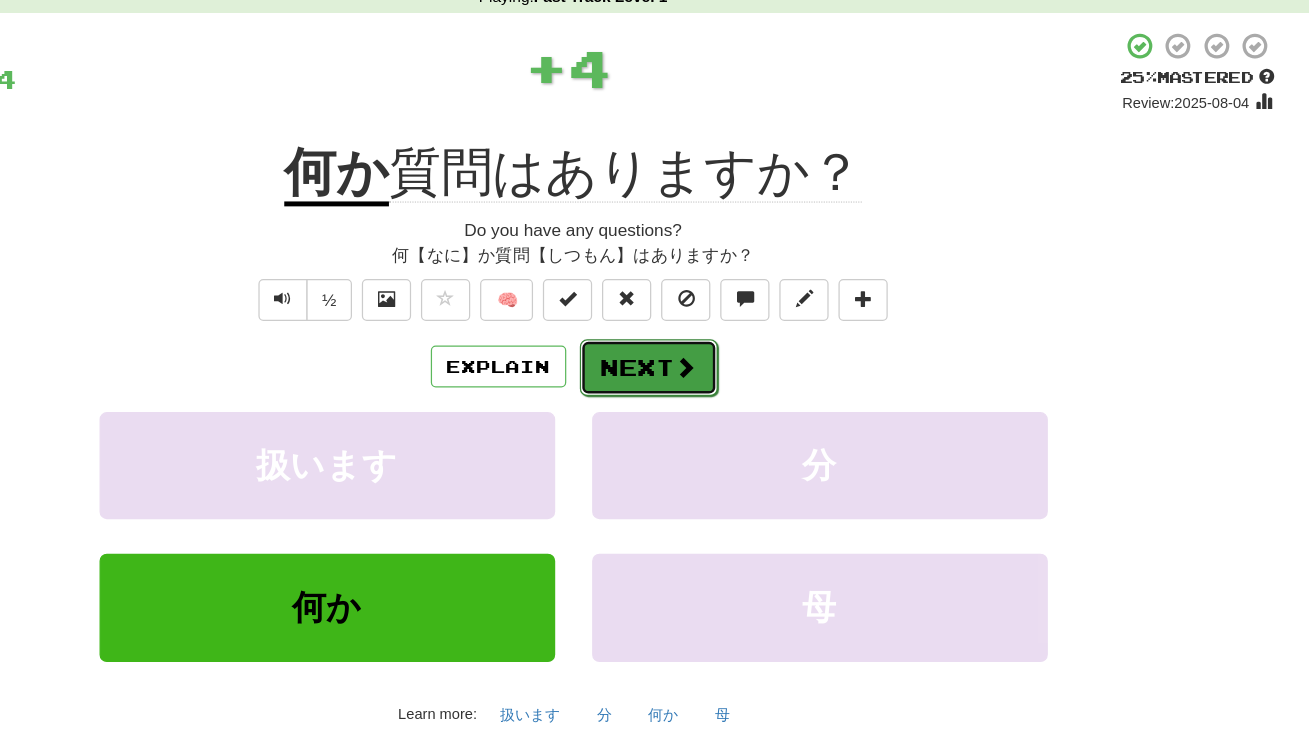 click on "Next" at bounding box center (716, 396) 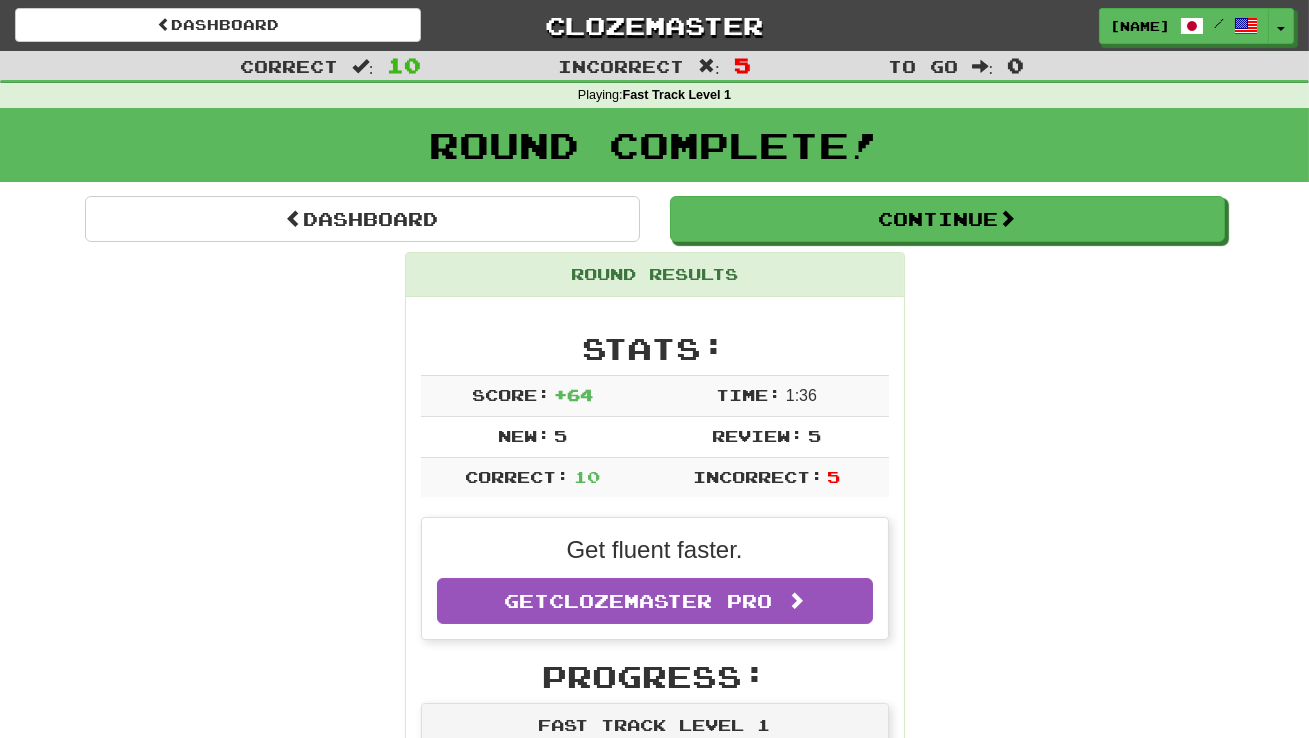 click on "[NAME]
/
Toggle Dropdown
Dashboard
Leaderboard
Activity Feed
Notifications
Profile
Discussions
한국어
/
English
Streak:
0
Review:
5
Points Today: 0
ภาษาไทย
/
English
Streak:
0
Review:
20
Points Today: 0
Español
/
English
Streak:
0
Review:
20
Points Today: 0
Français
/
English
Streak:
0
Review:
20
Points Today: 0
Tiếng Việt
/
English
Streak:
2
Review:
14
Points Today: 52
Türkçe
/
English
Streak:
0
Review:
16
Points Today: 0
中文 (Traditional)
/
English
Streak:
0
Review:
38
Points Today: 0
廣東話
/
English
Streak:
0
Review:" at bounding box center [1196, 26] 